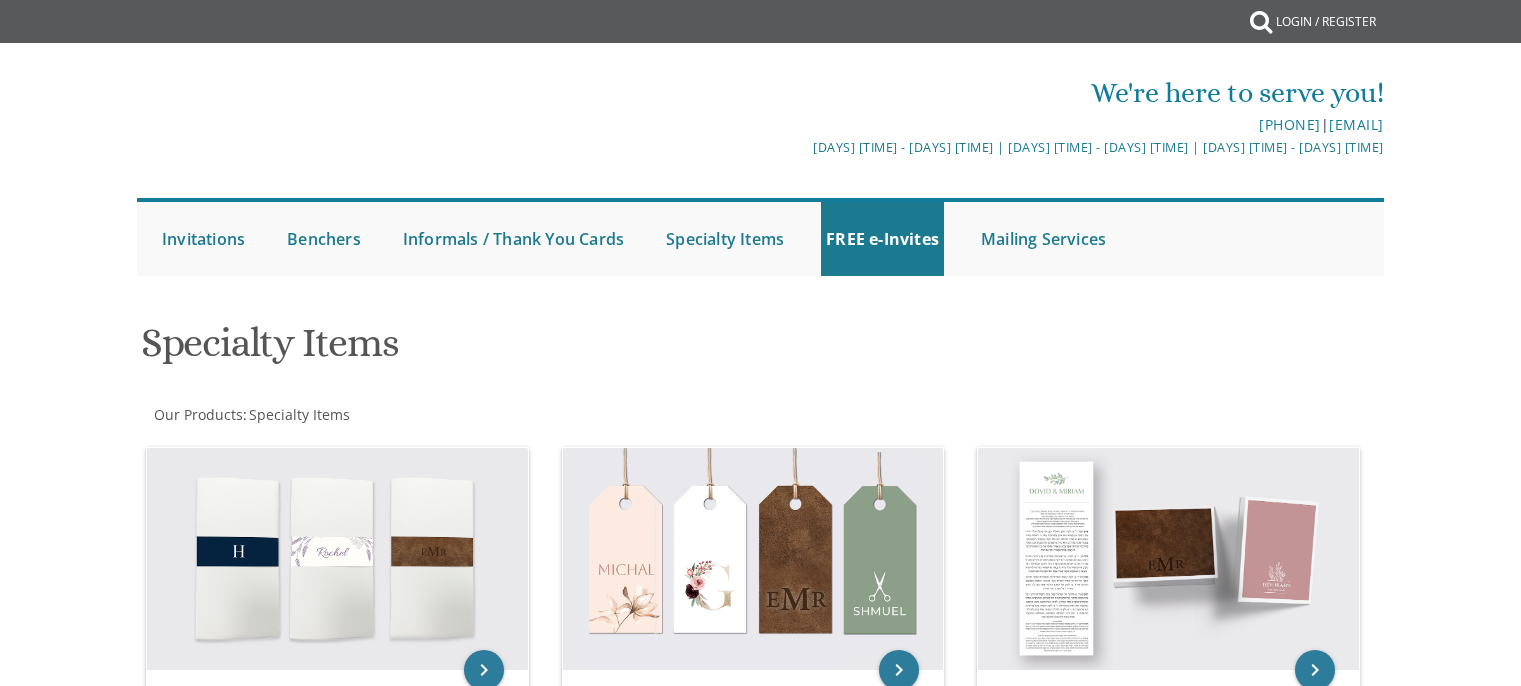 scroll, scrollTop: 0, scrollLeft: 0, axis: both 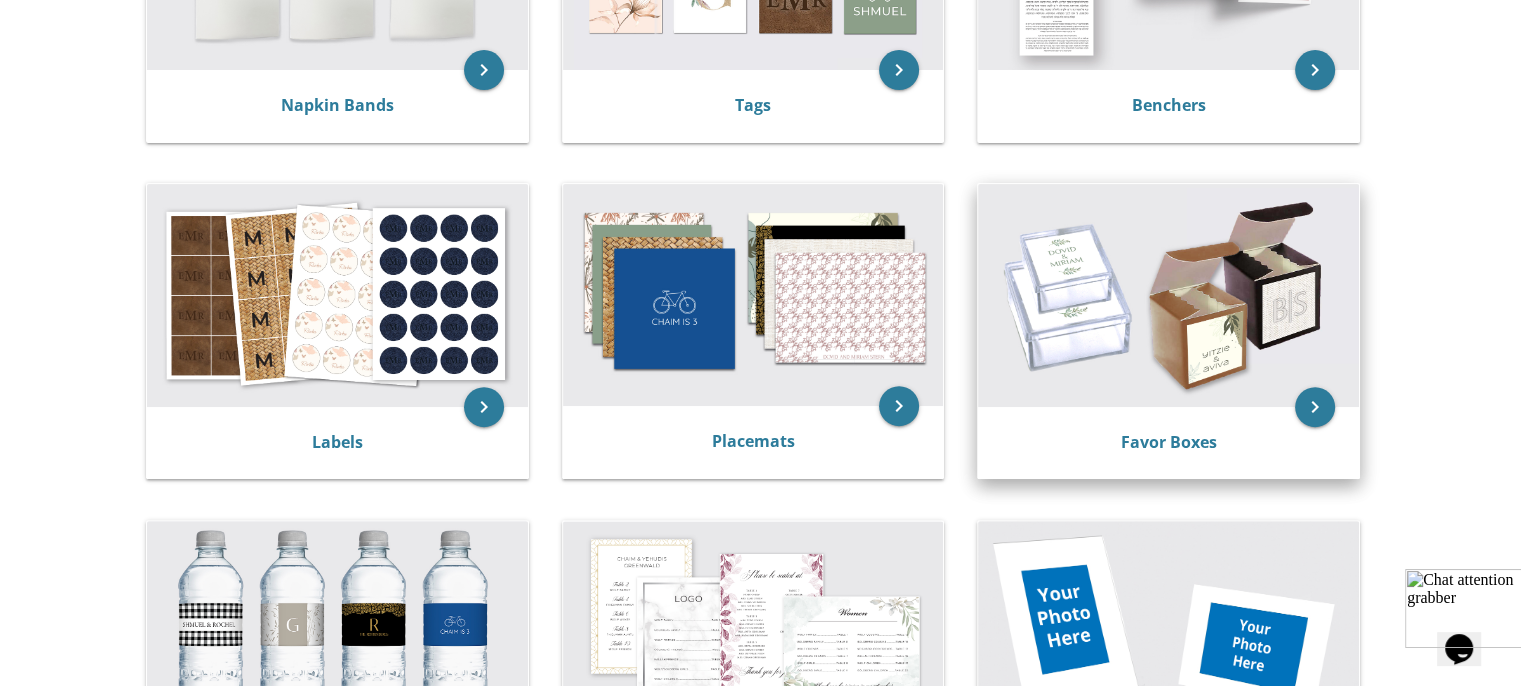 click on "Favor Boxes" at bounding box center (337, 106) 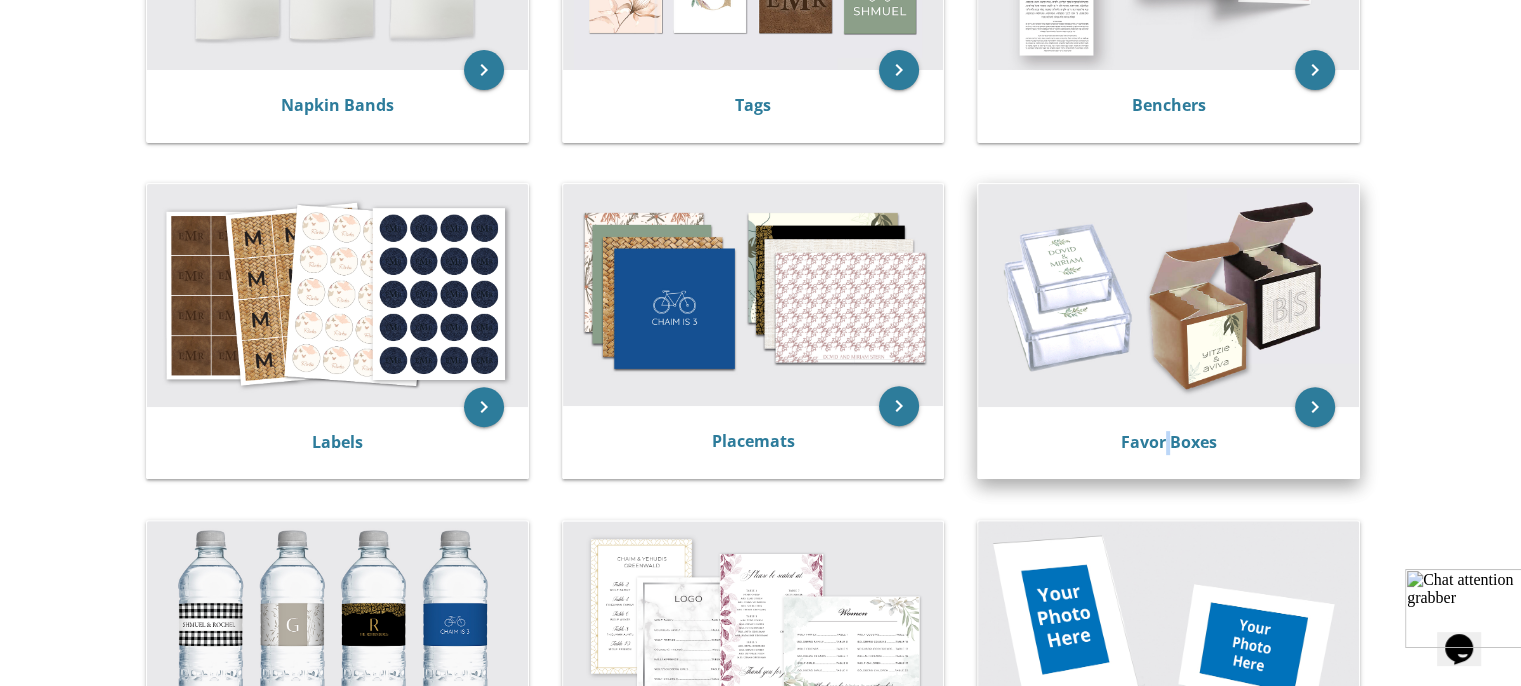 click on "Favor Boxes" at bounding box center [337, 106] 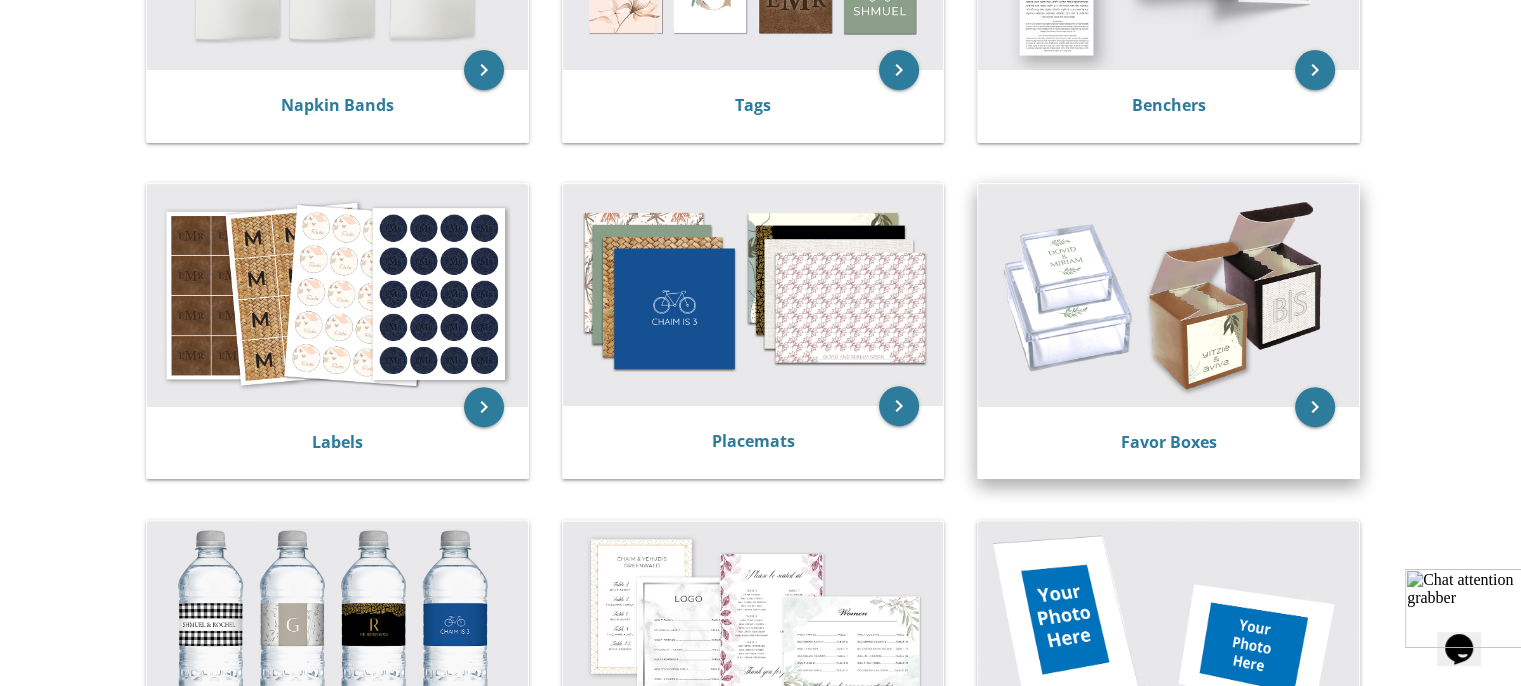 click on "Favor Boxes" at bounding box center [337, 106] 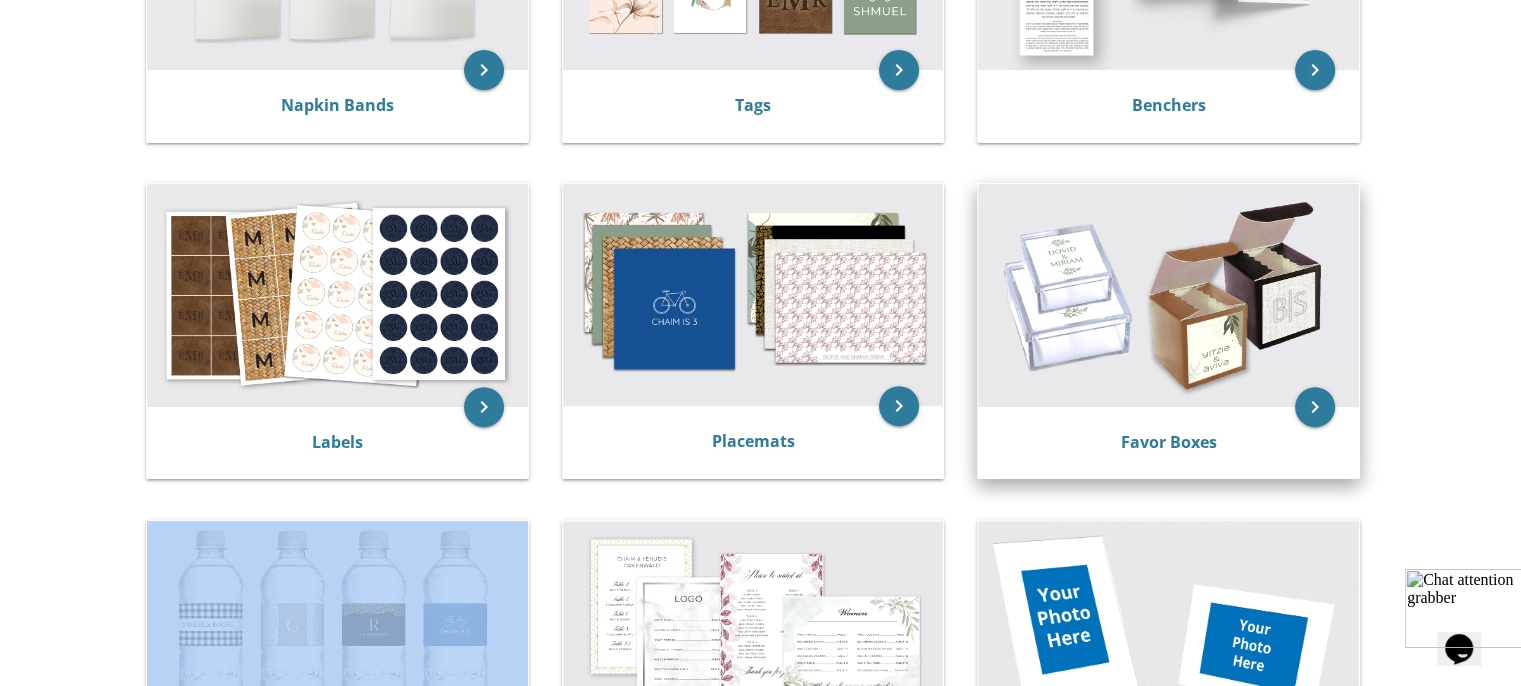 click on "Favor Boxes" at bounding box center [337, 106] 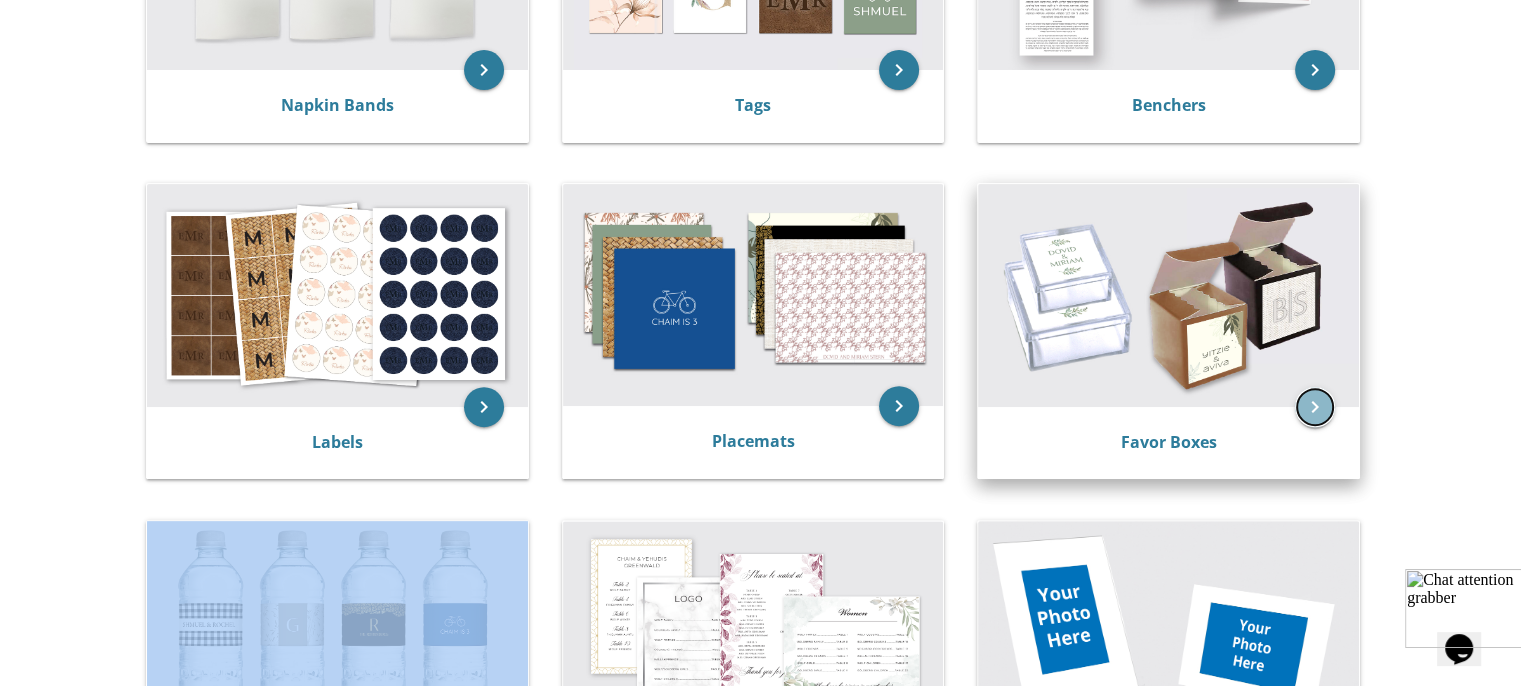 click on "keyboard_arrow_right" at bounding box center [1315, 407] 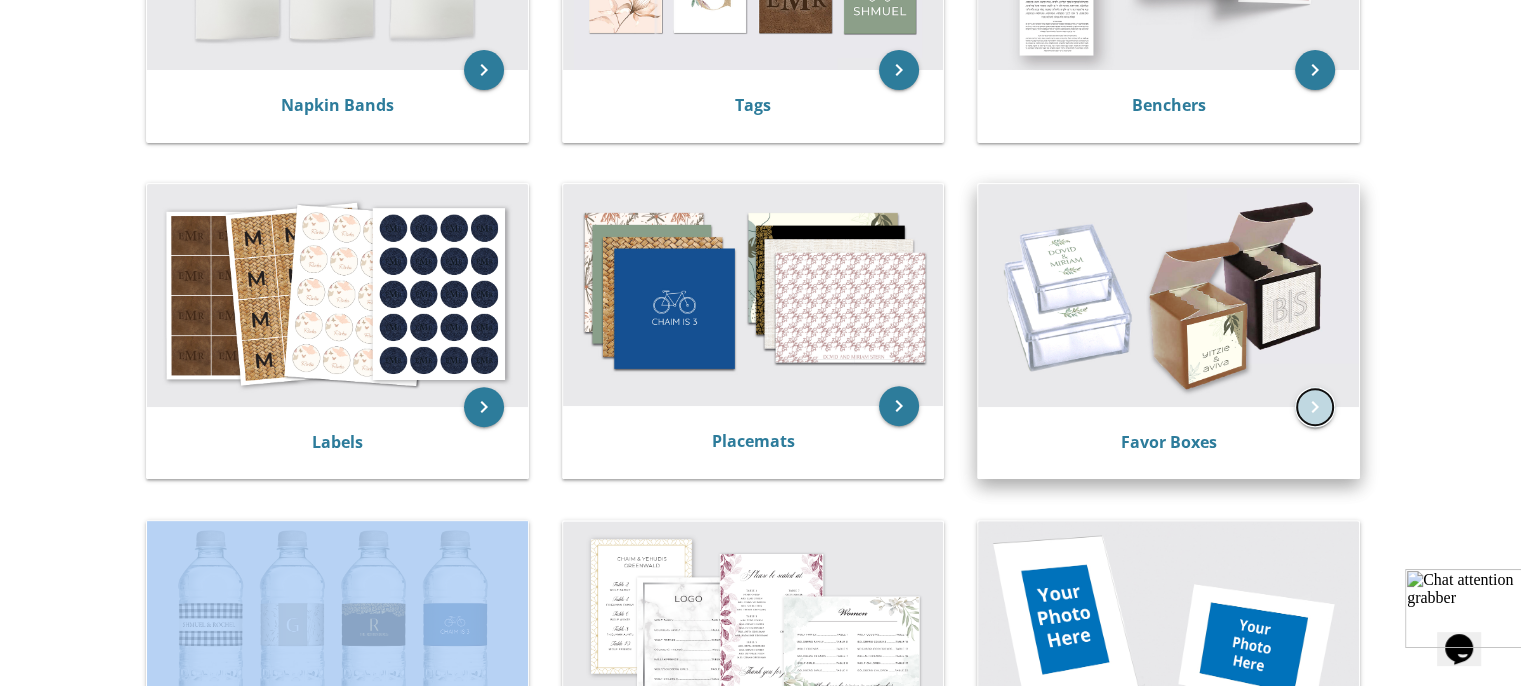 click on "keyboard_arrow_right" at bounding box center [1315, 407] 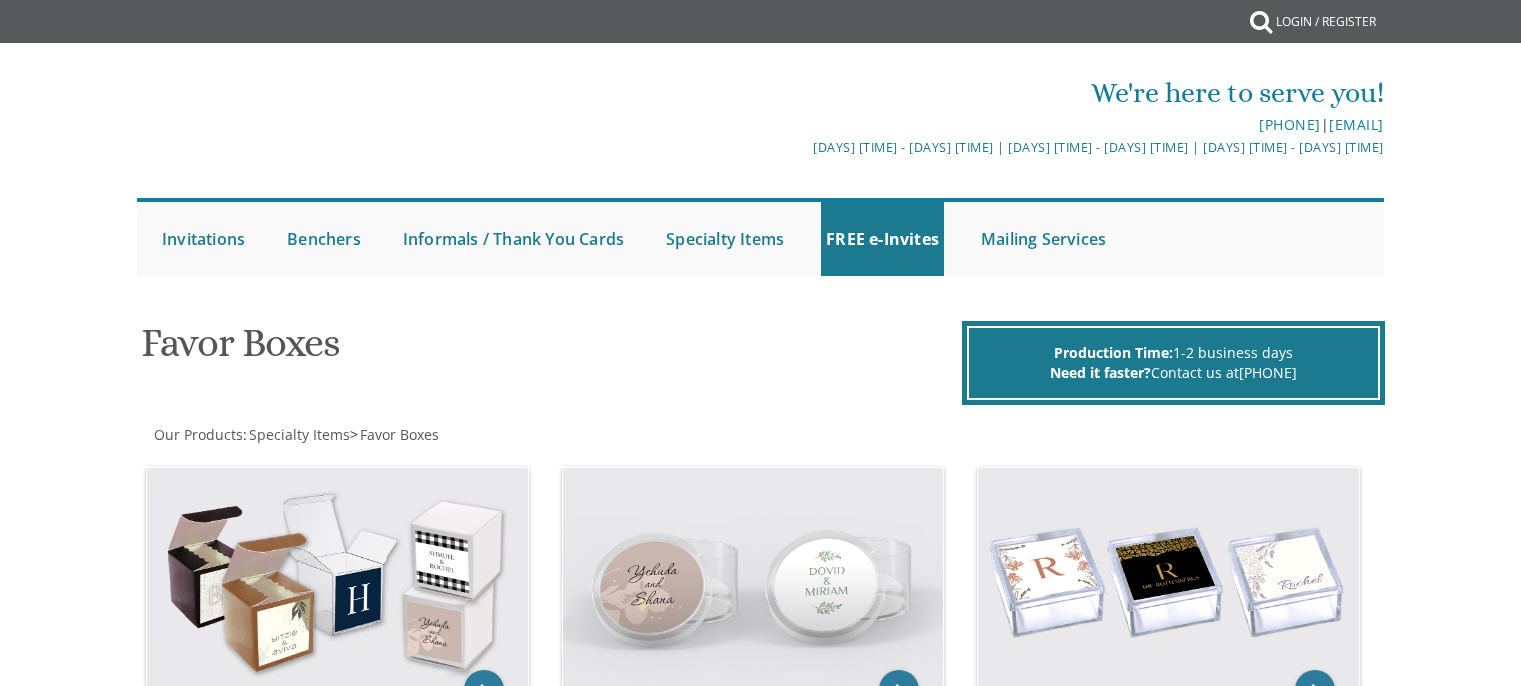 scroll, scrollTop: 0, scrollLeft: 0, axis: both 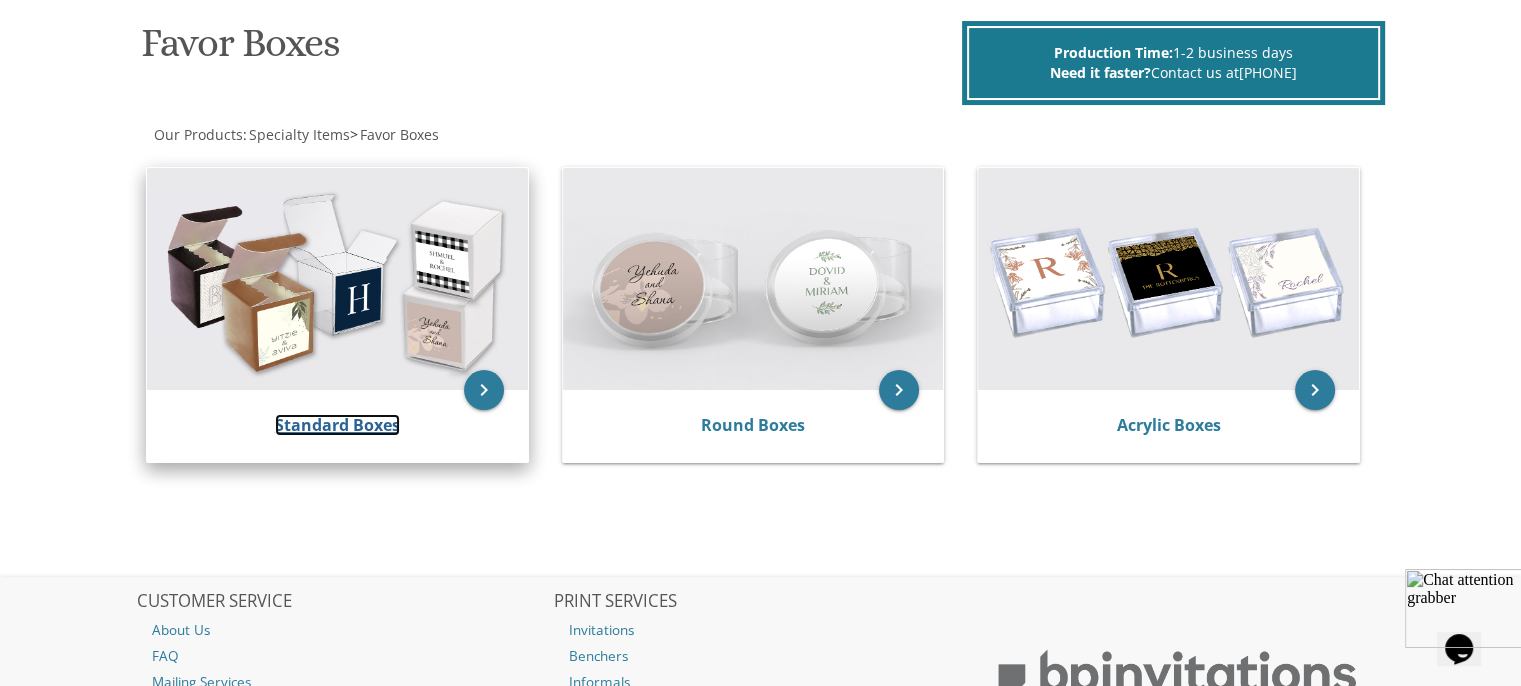 click on "Standard Boxes" at bounding box center [337, 425] 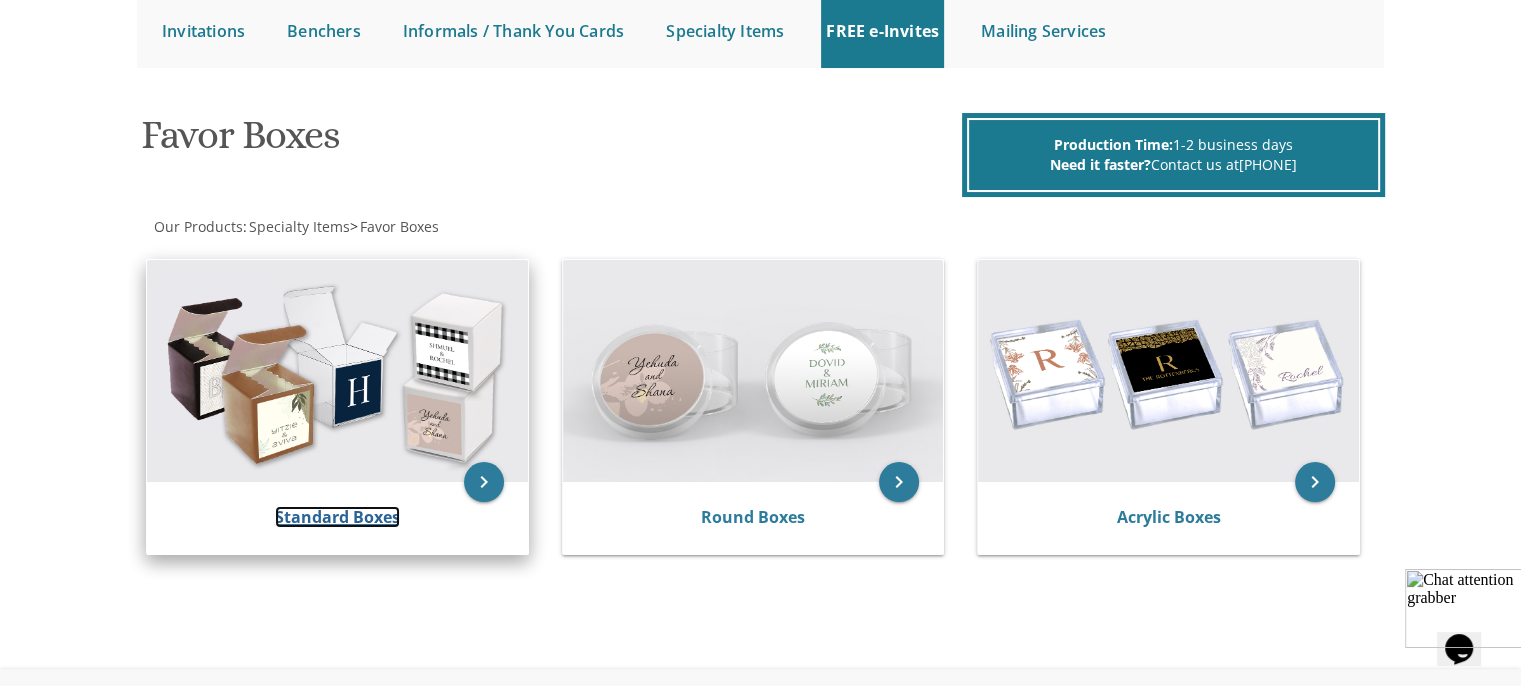 scroll, scrollTop: 199, scrollLeft: 0, axis: vertical 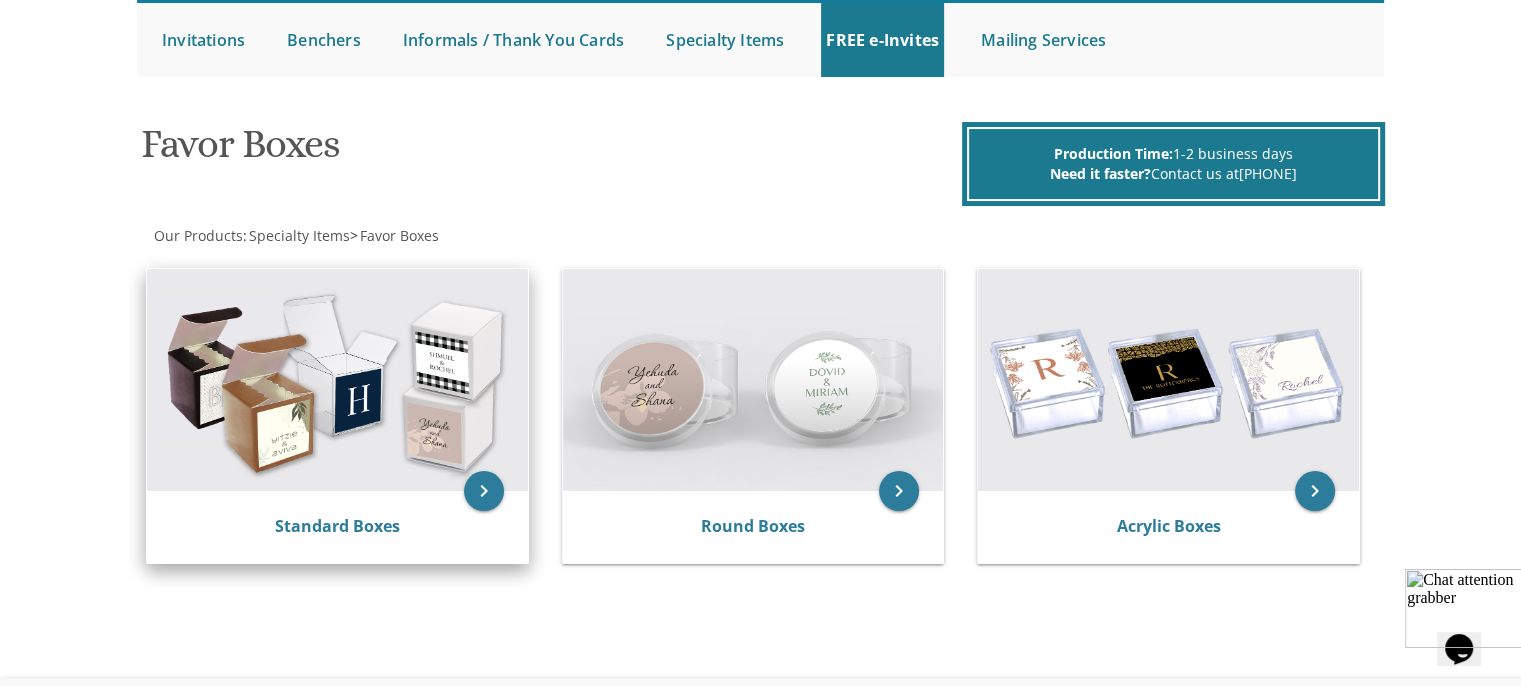 click at bounding box center (337, 380) 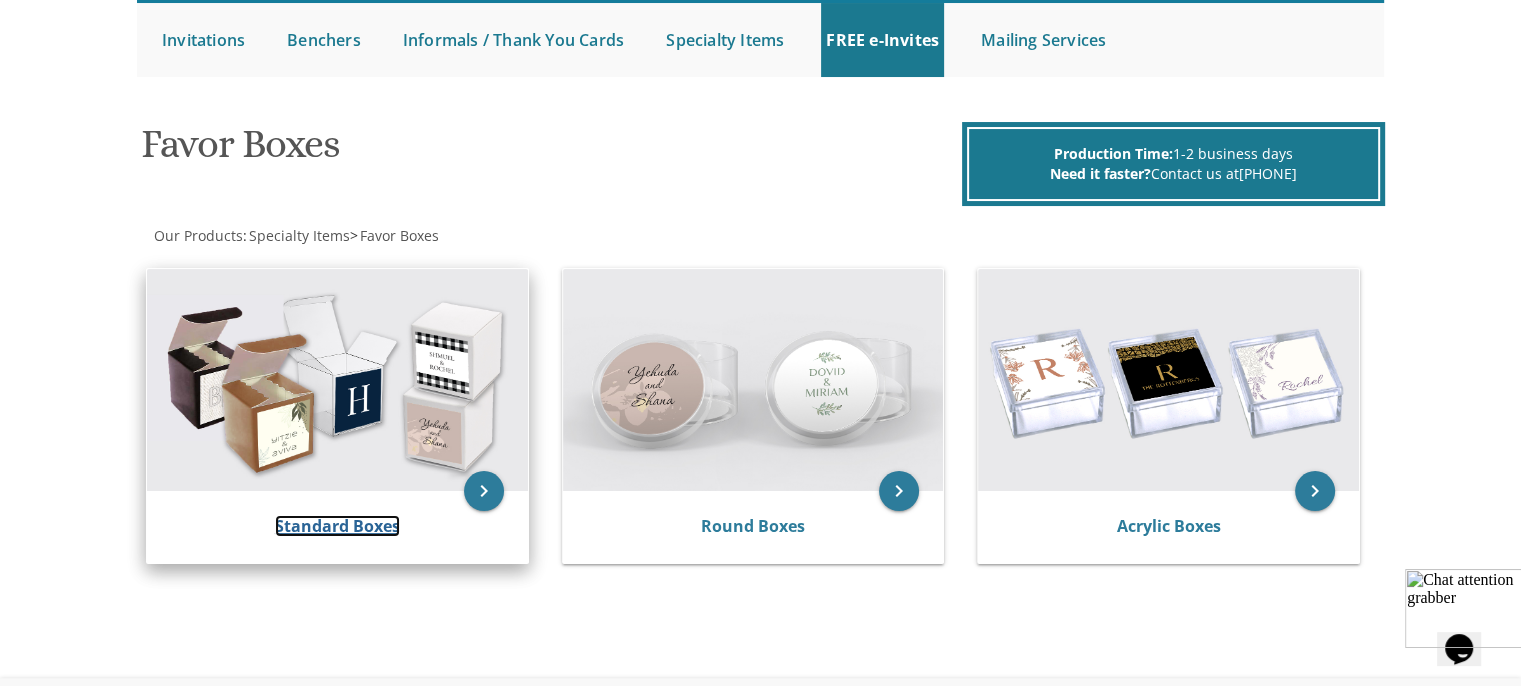 click on "Standard Boxes" at bounding box center (337, 526) 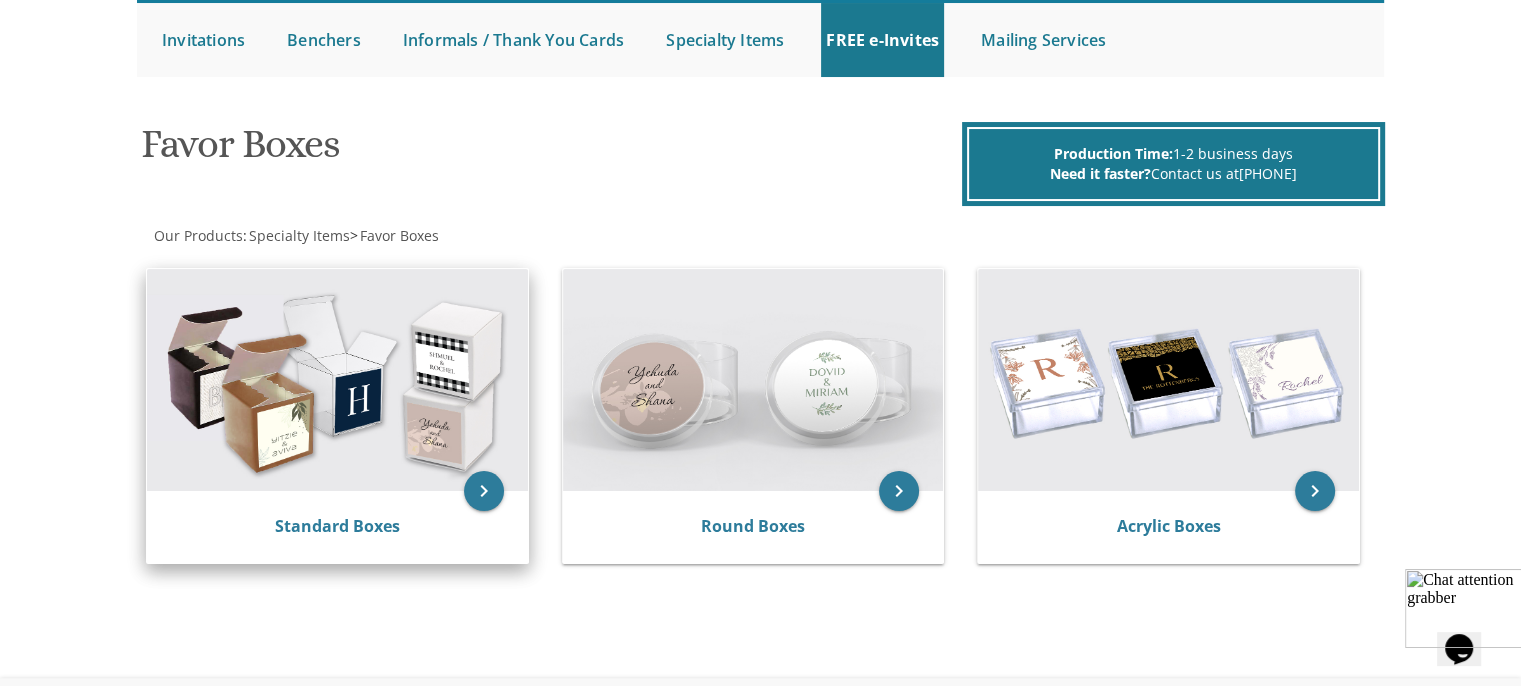 click at bounding box center (337, 380) 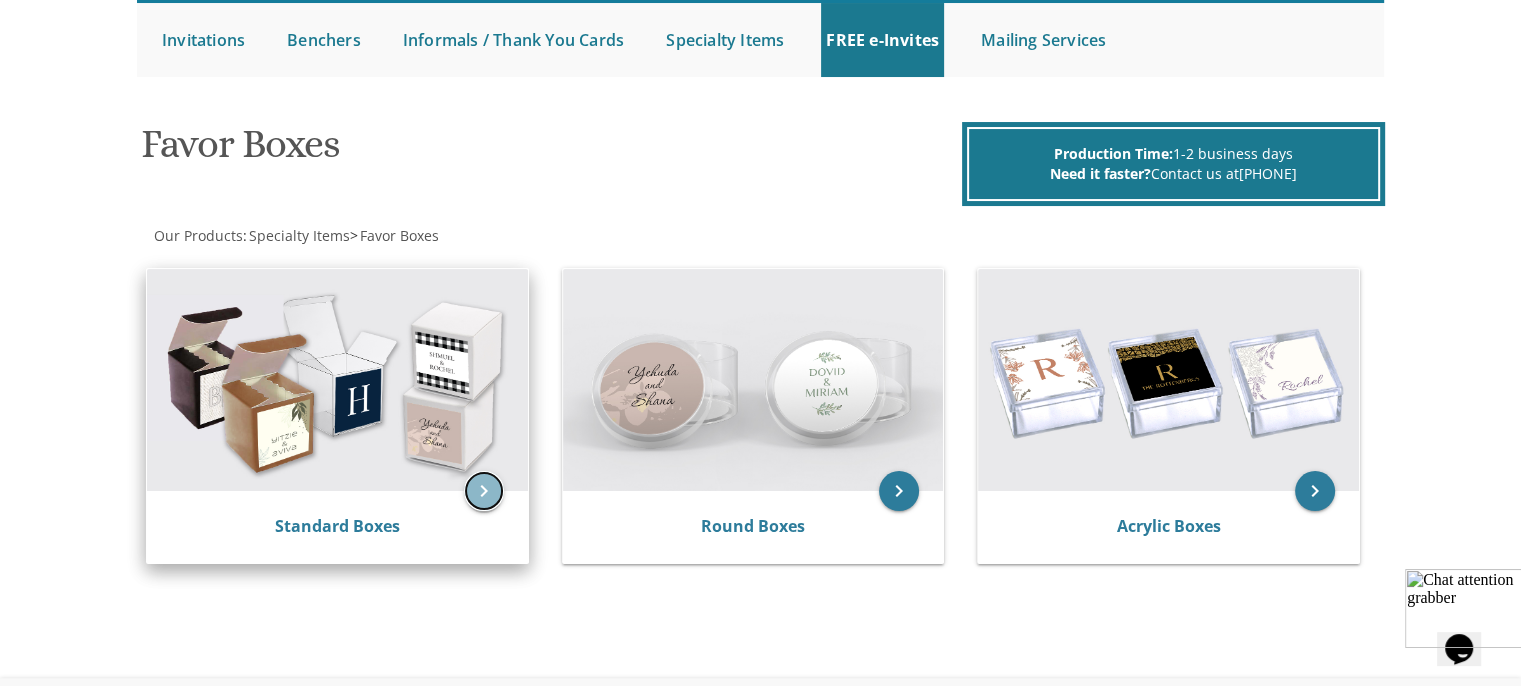 click on "keyboard_arrow_right" at bounding box center (484, 491) 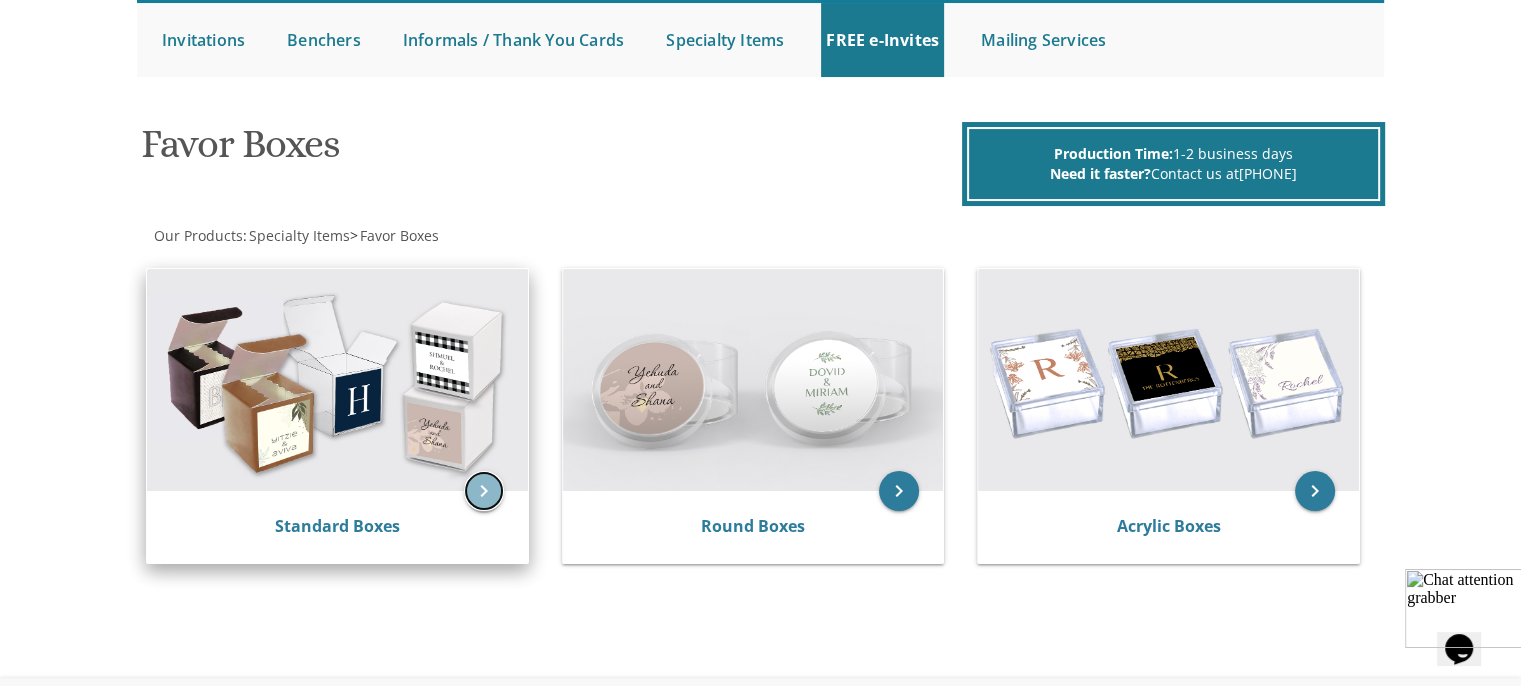 click on "keyboard_arrow_right" at bounding box center (484, 491) 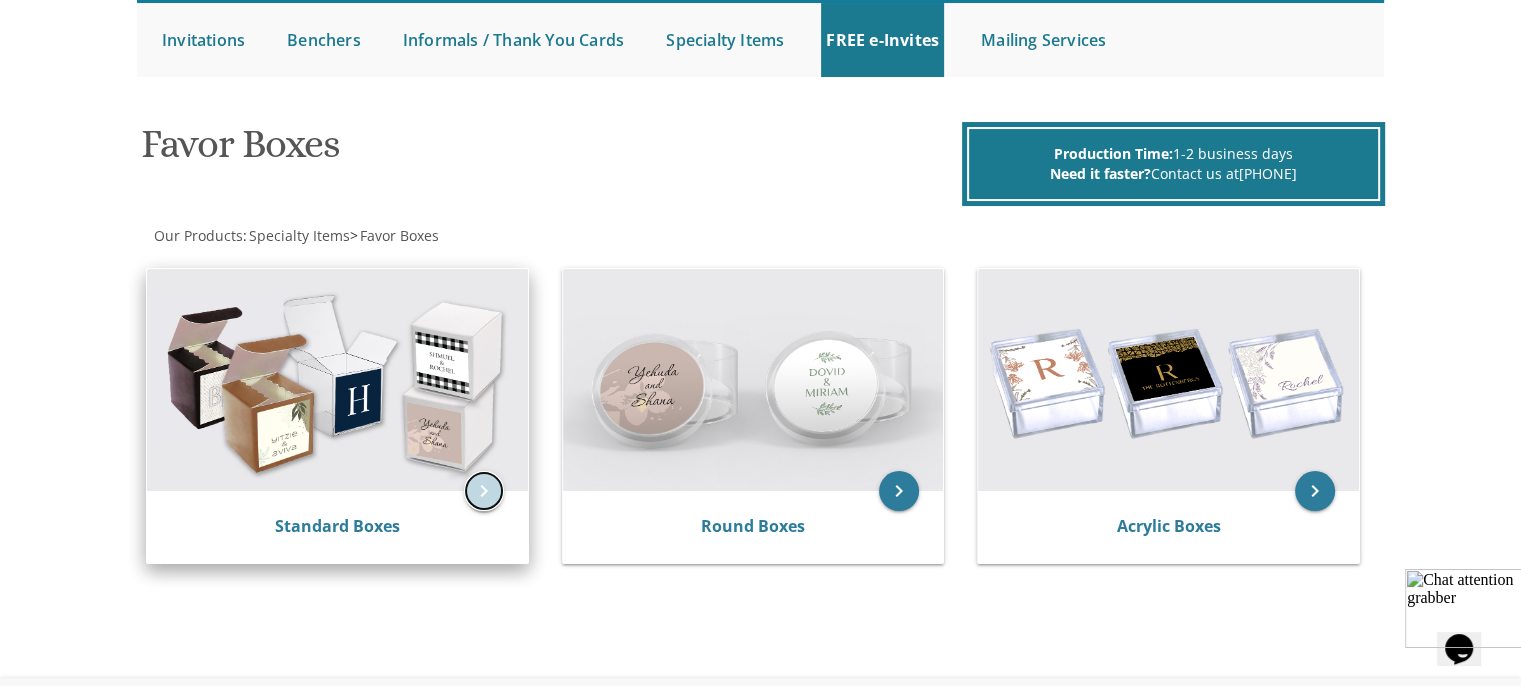 click on "keyboard_arrow_right" at bounding box center [484, 491] 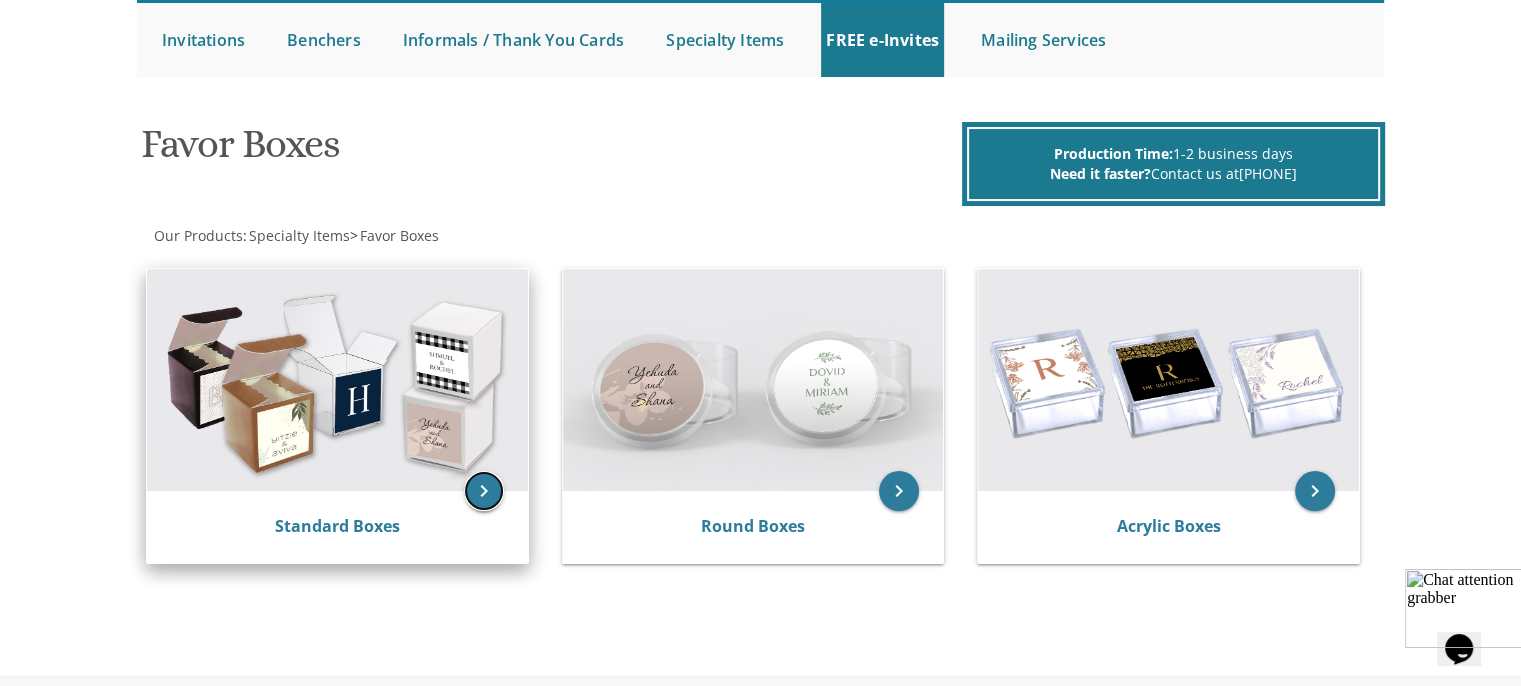 click on "keyboard_arrow_right" at bounding box center [484, 491] 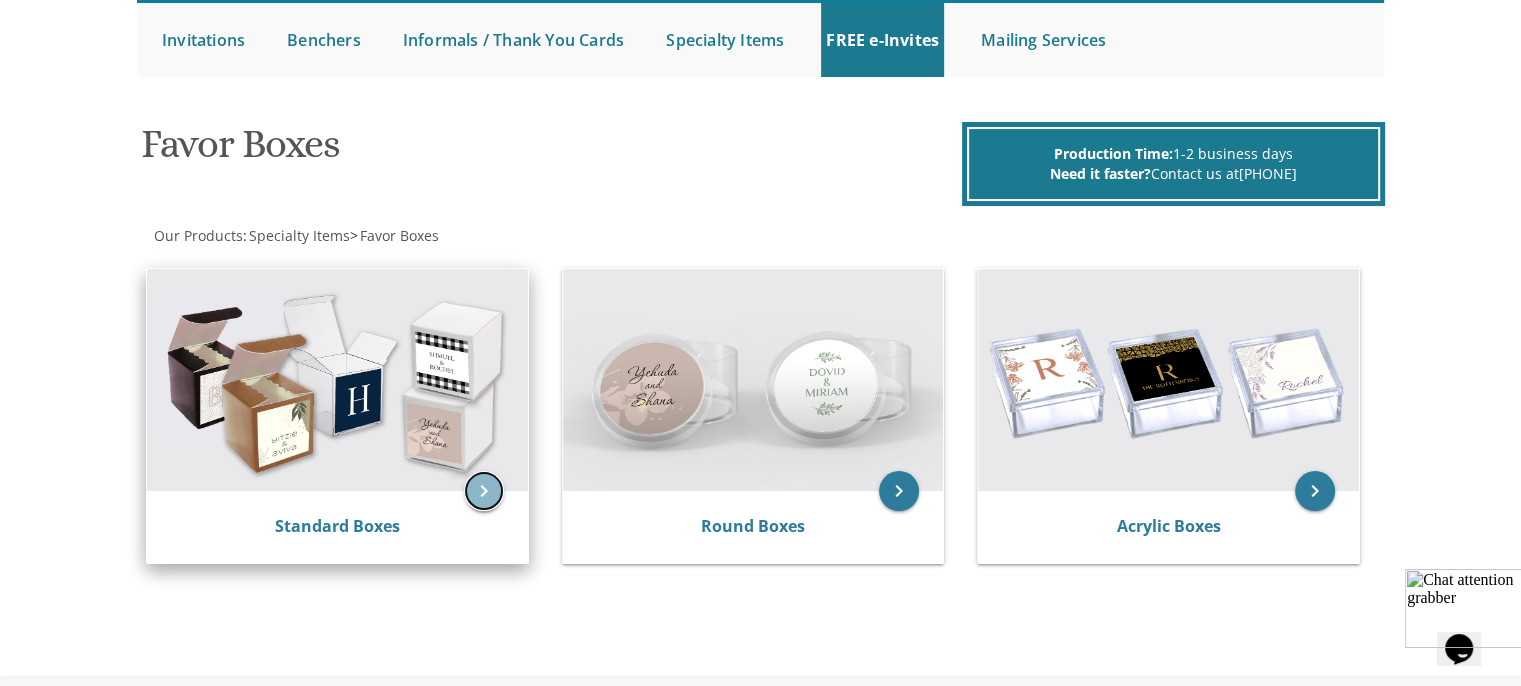 click on "keyboard_arrow_right" at bounding box center (484, 491) 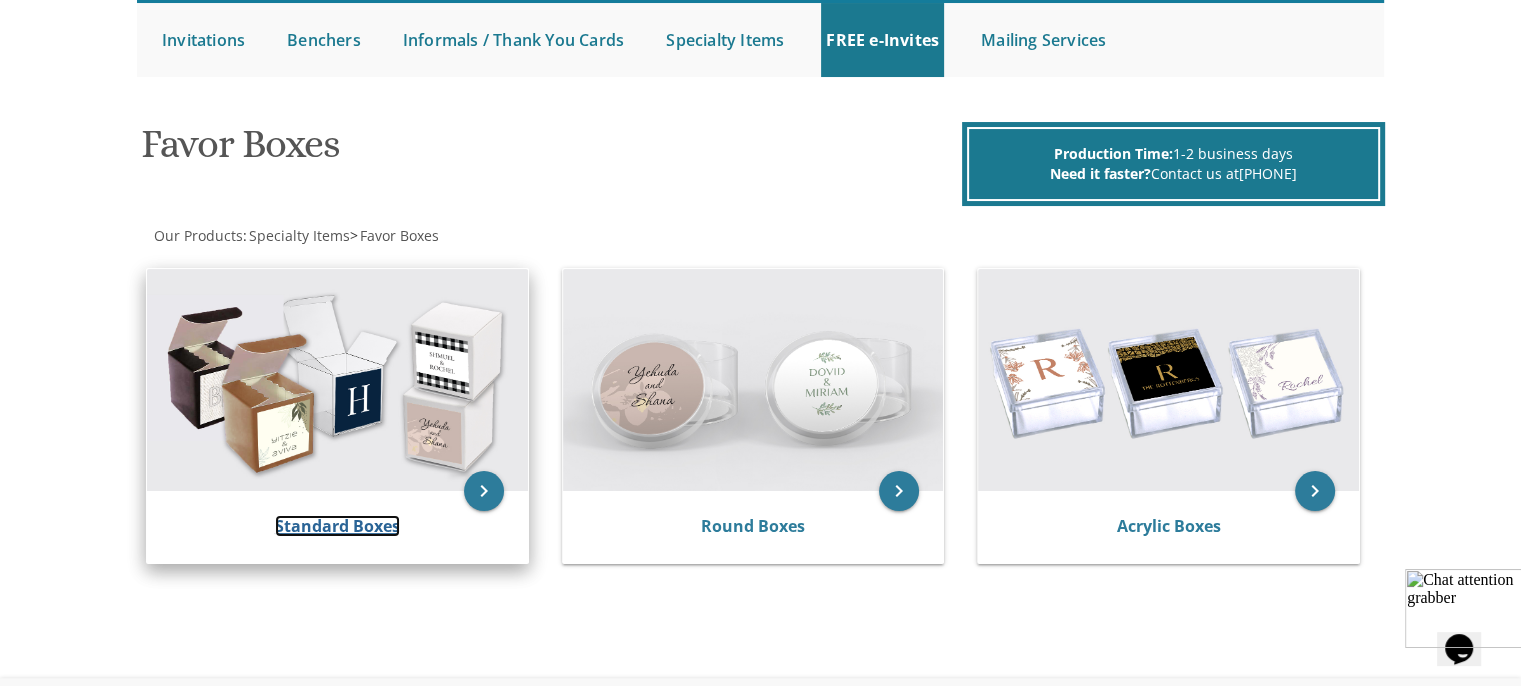 click on "Standard Boxes" at bounding box center (337, 526) 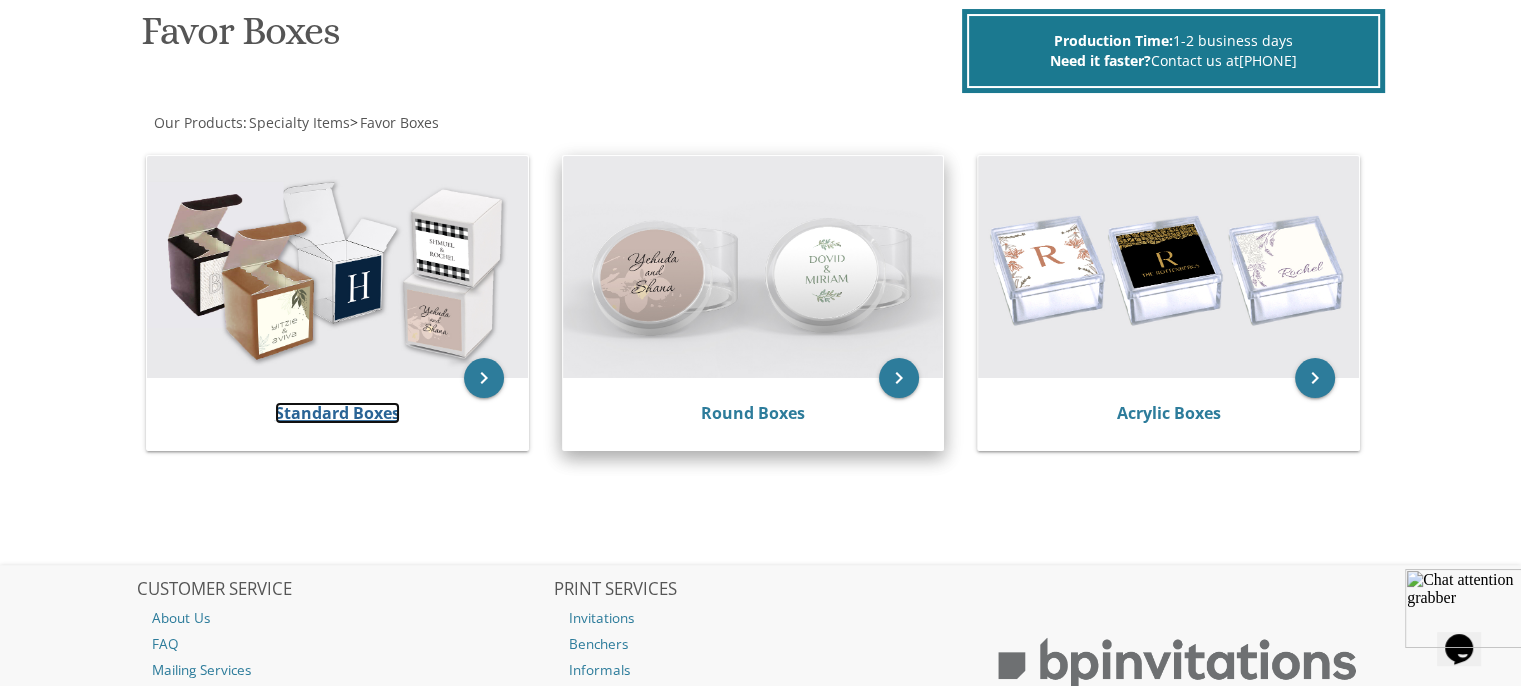 scroll, scrollTop: 299, scrollLeft: 0, axis: vertical 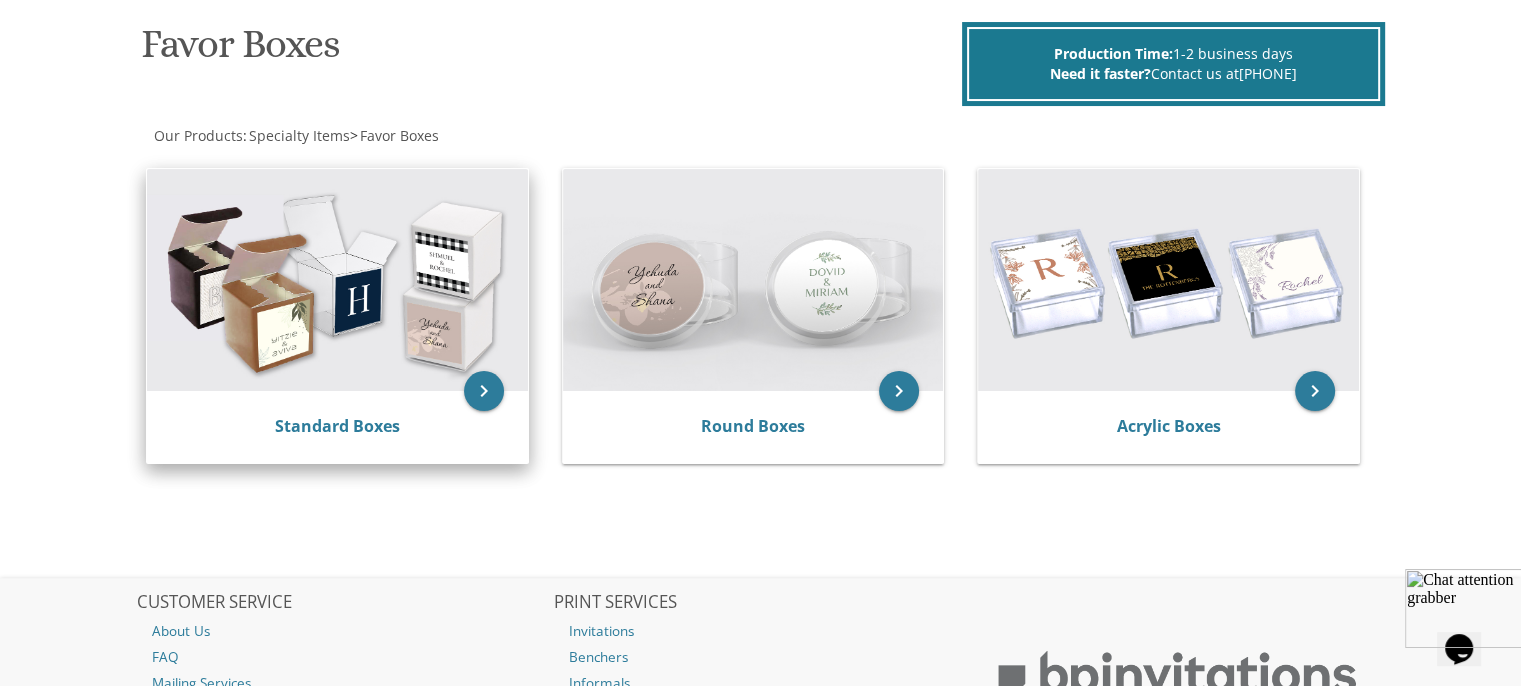 click at bounding box center (337, 280) 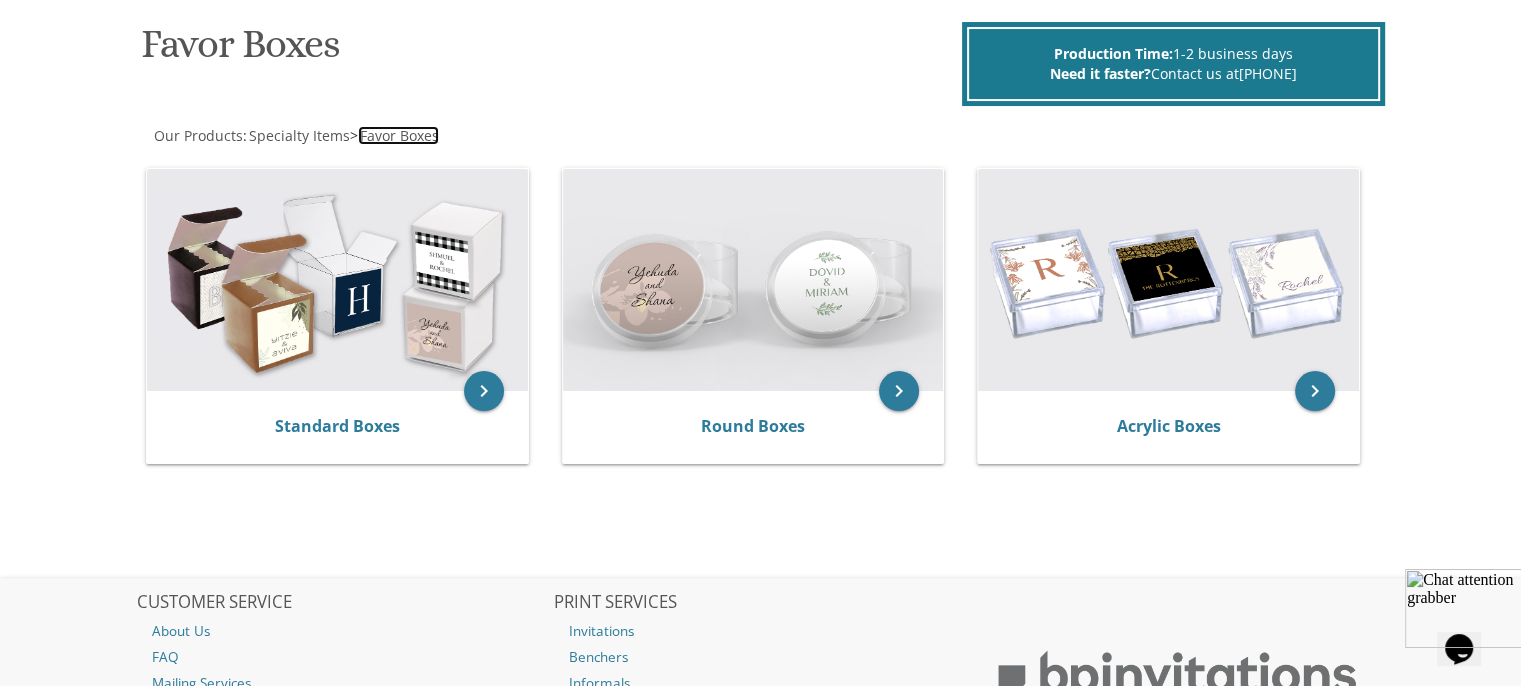 click on "Favor Boxes" at bounding box center [399, 135] 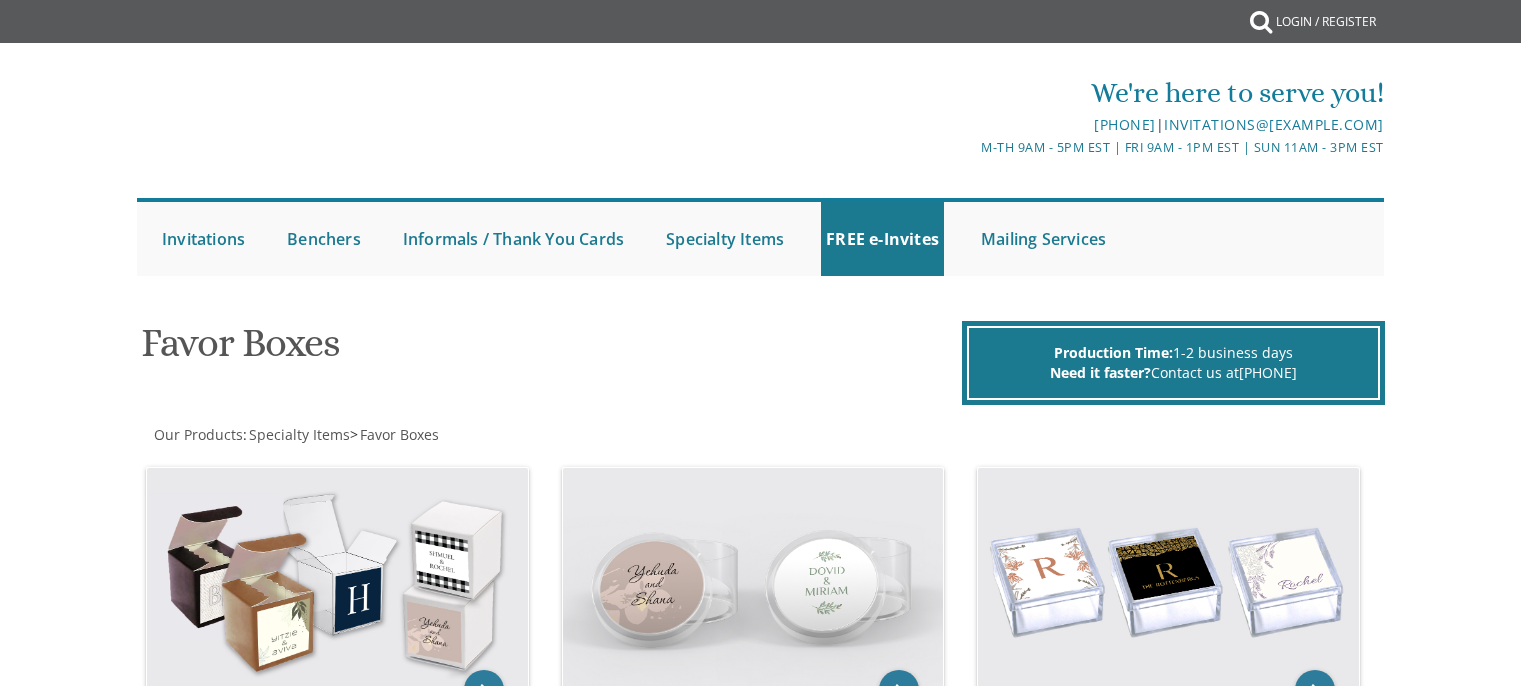 scroll, scrollTop: 0, scrollLeft: 0, axis: both 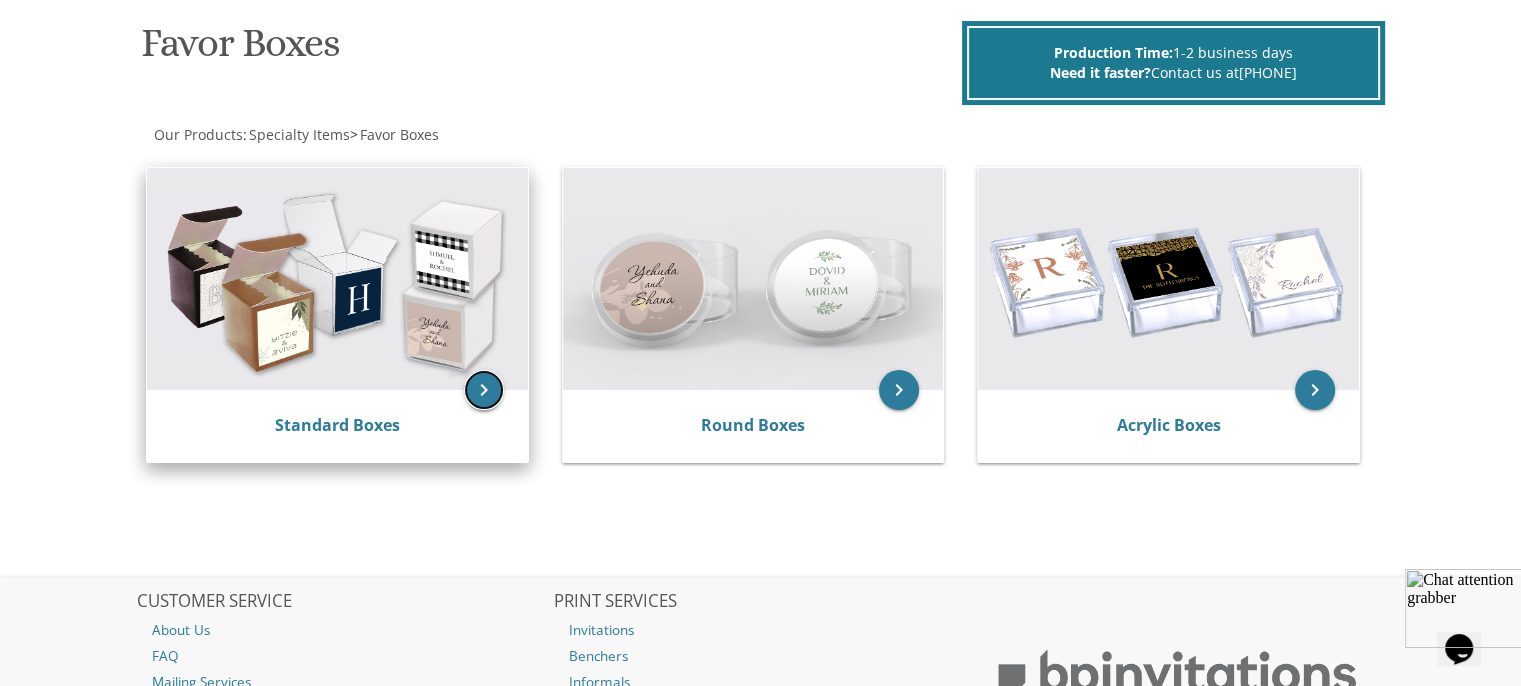 click on "keyboard_arrow_right" at bounding box center (484, 390) 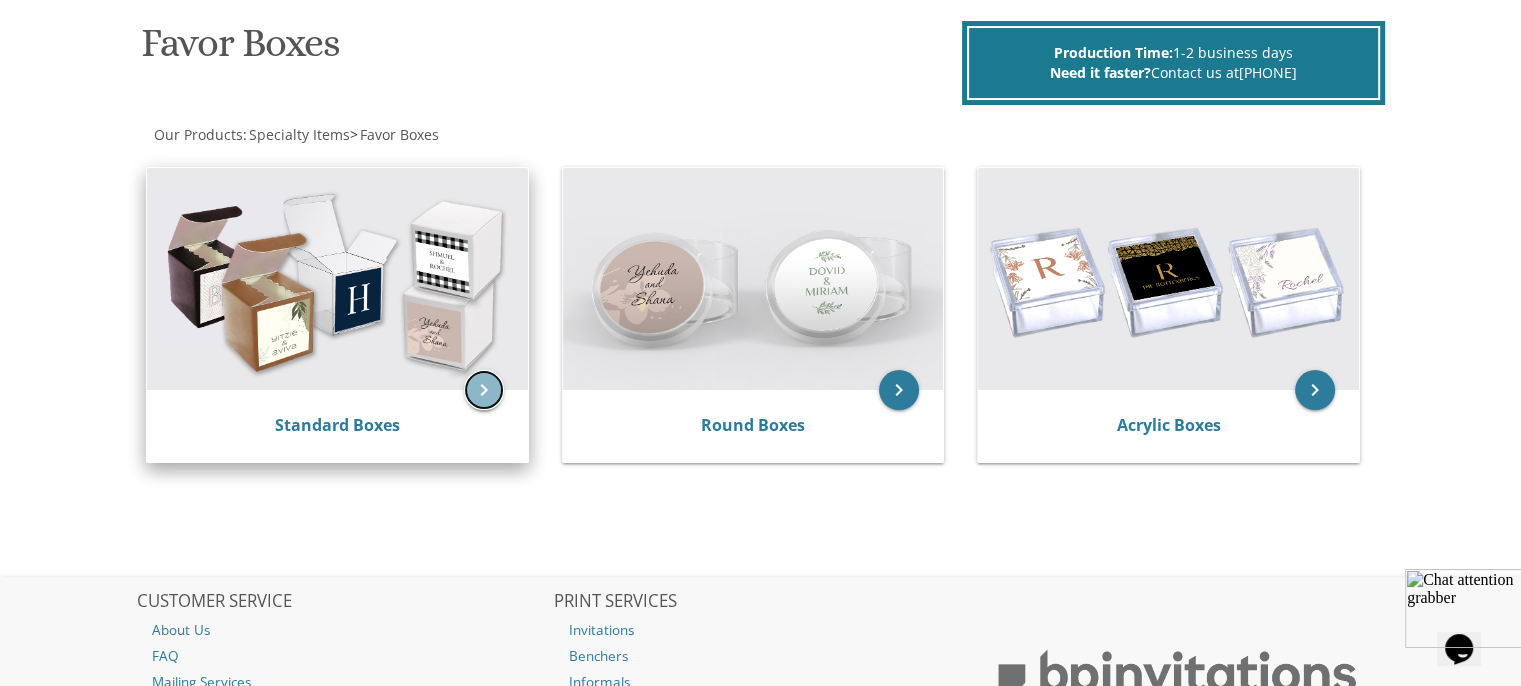 click on "keyboard_arrow_right" at bounding box center (484, 390) 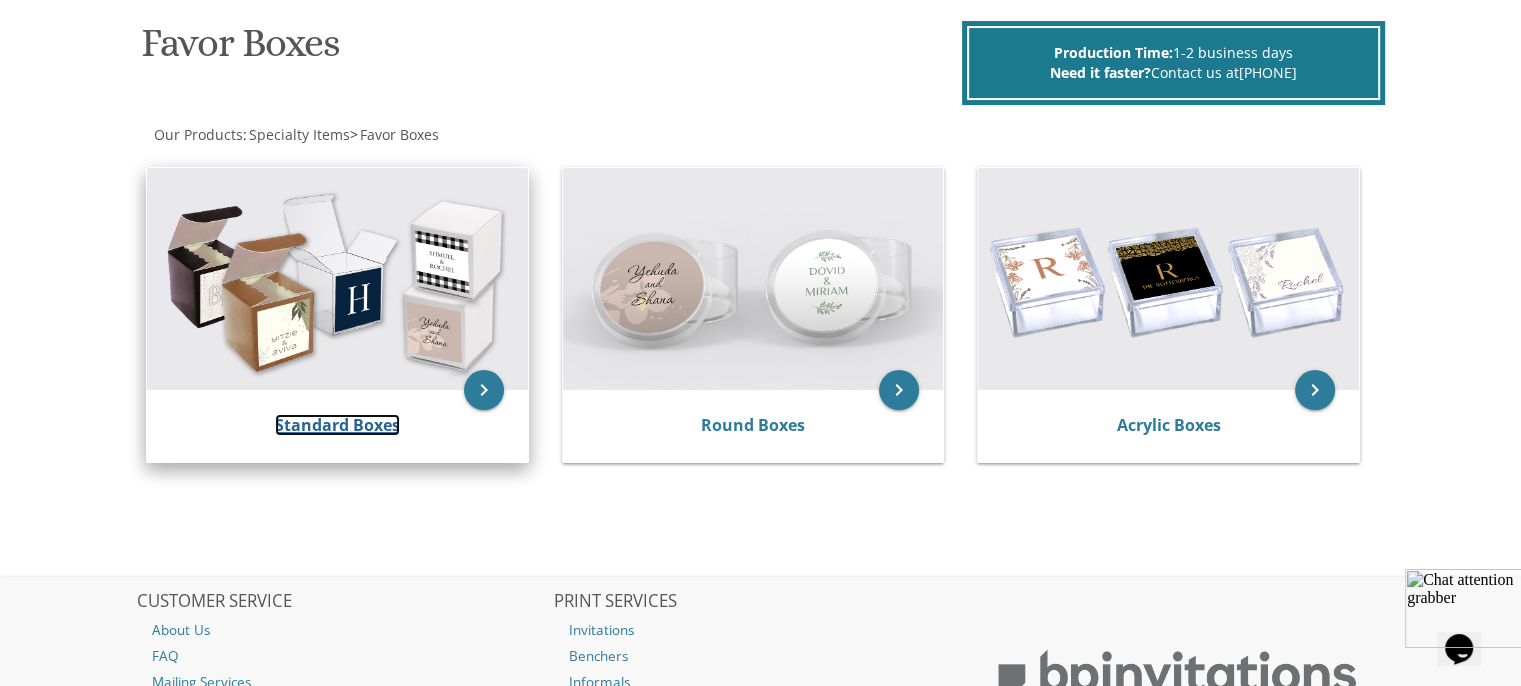 click on "Standard Boxes" at bounding box center [337, 425] 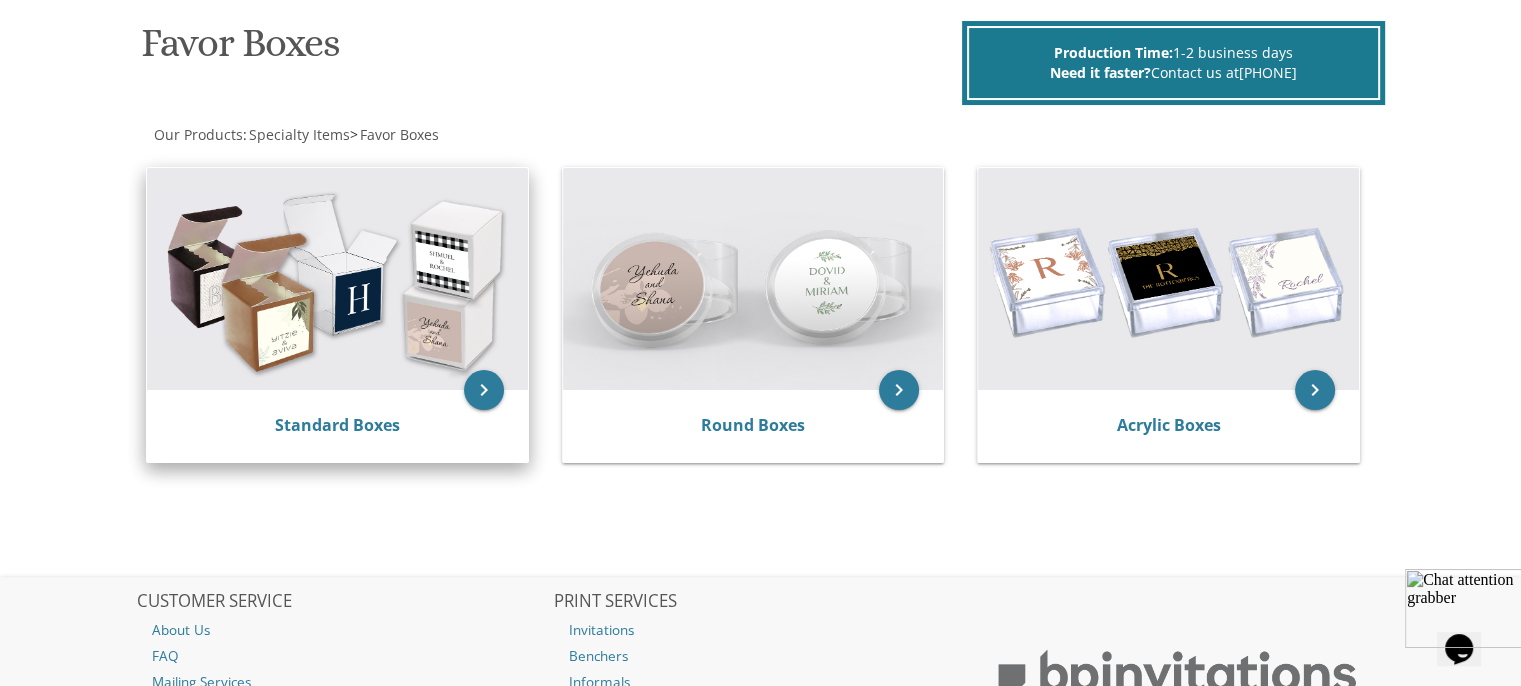 click at bounding box center (337, 279) 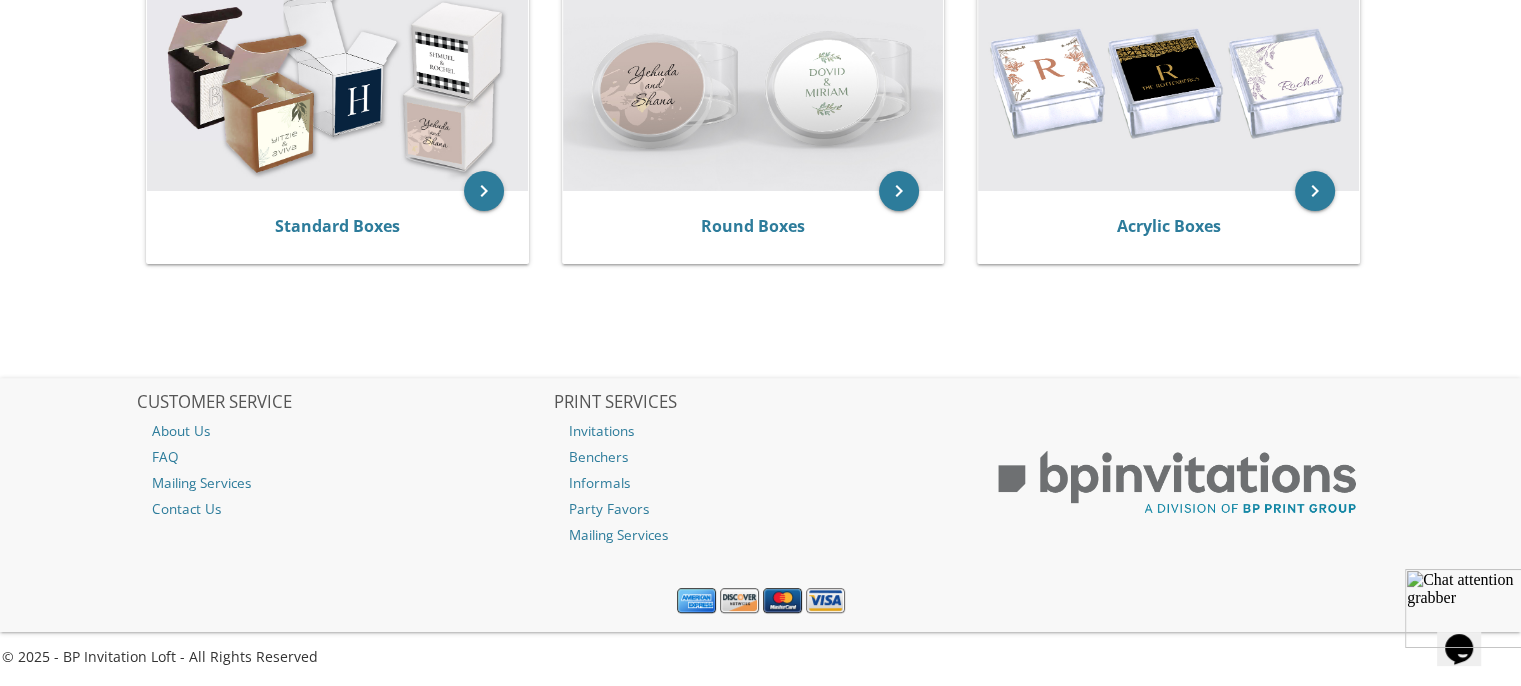 scroll, scrollTop: 299, scrollLeft: 0, axis: vertical 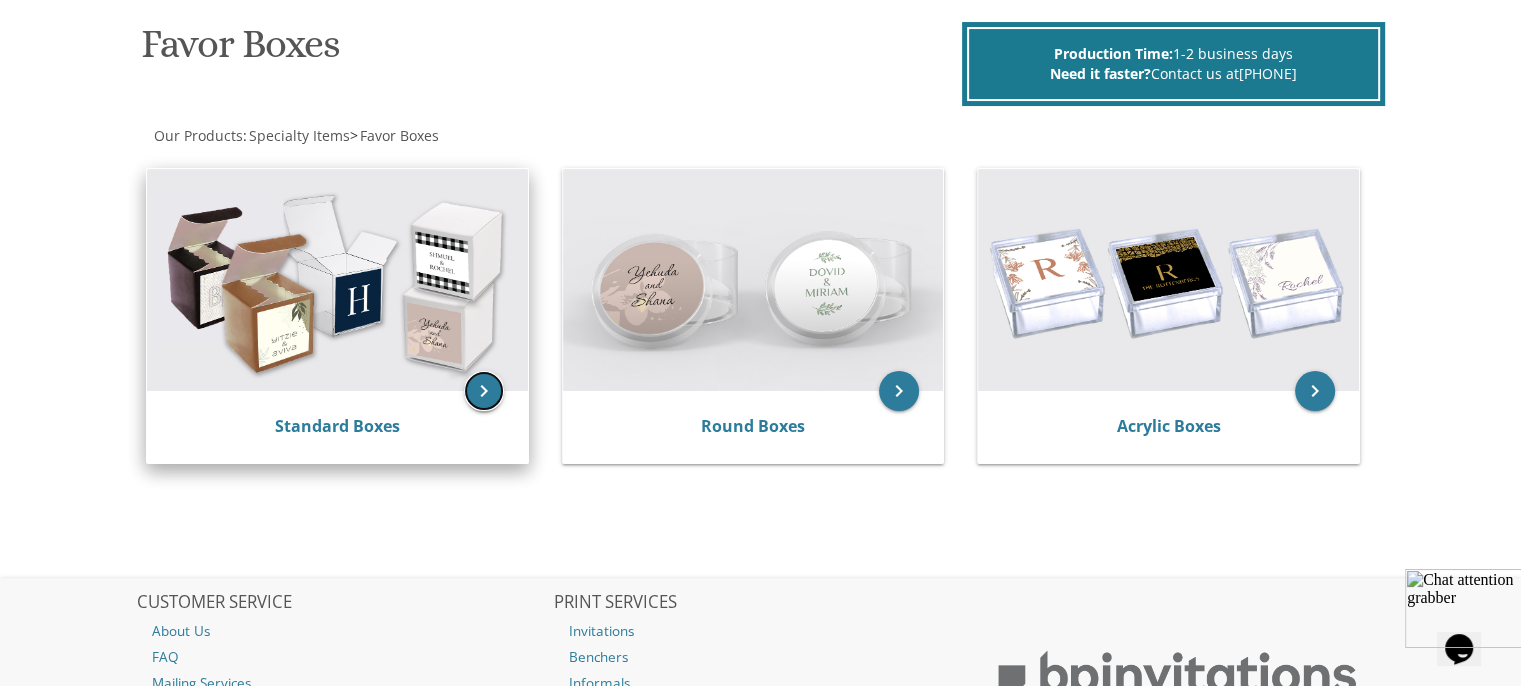 click on "keyboard_arrow_right" at bounding box center (484, 391) 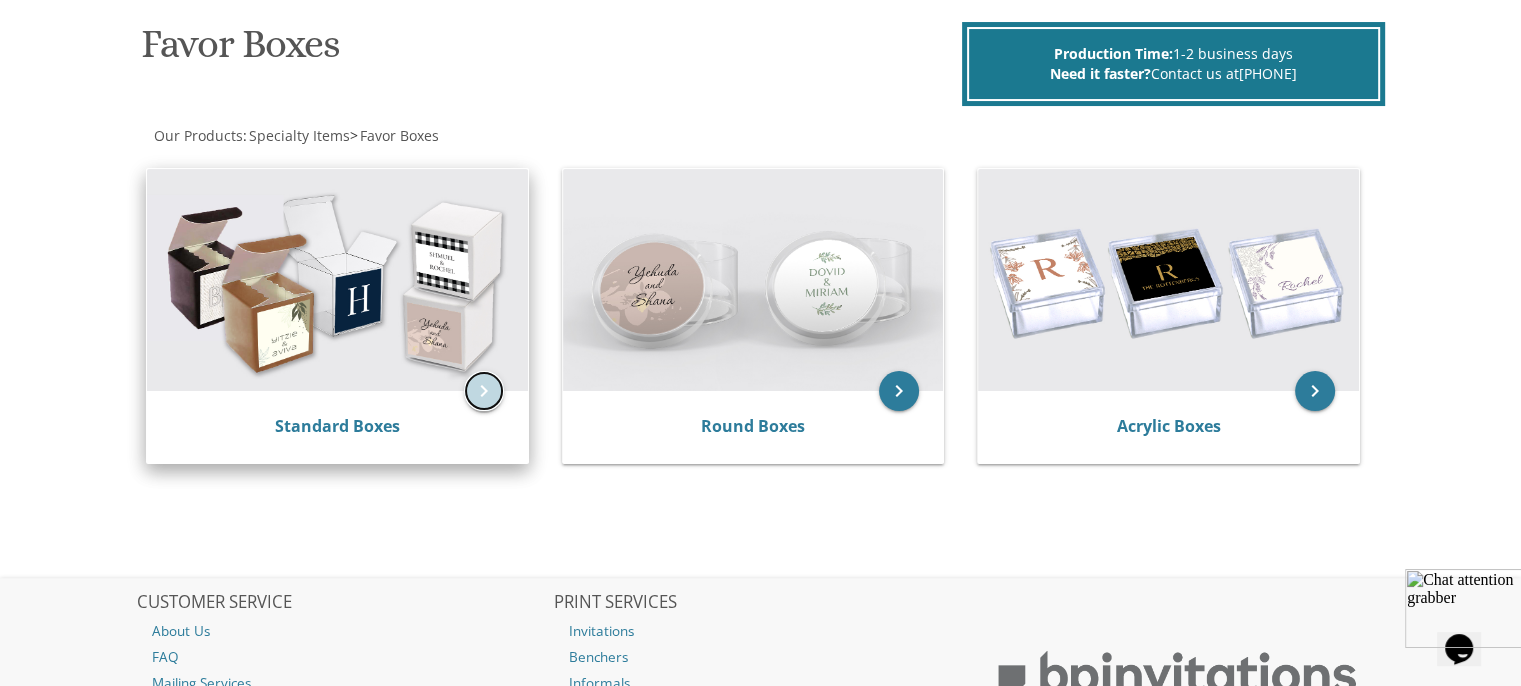 click on "keyboard_arrow_right" at bounding box center [484, 391] 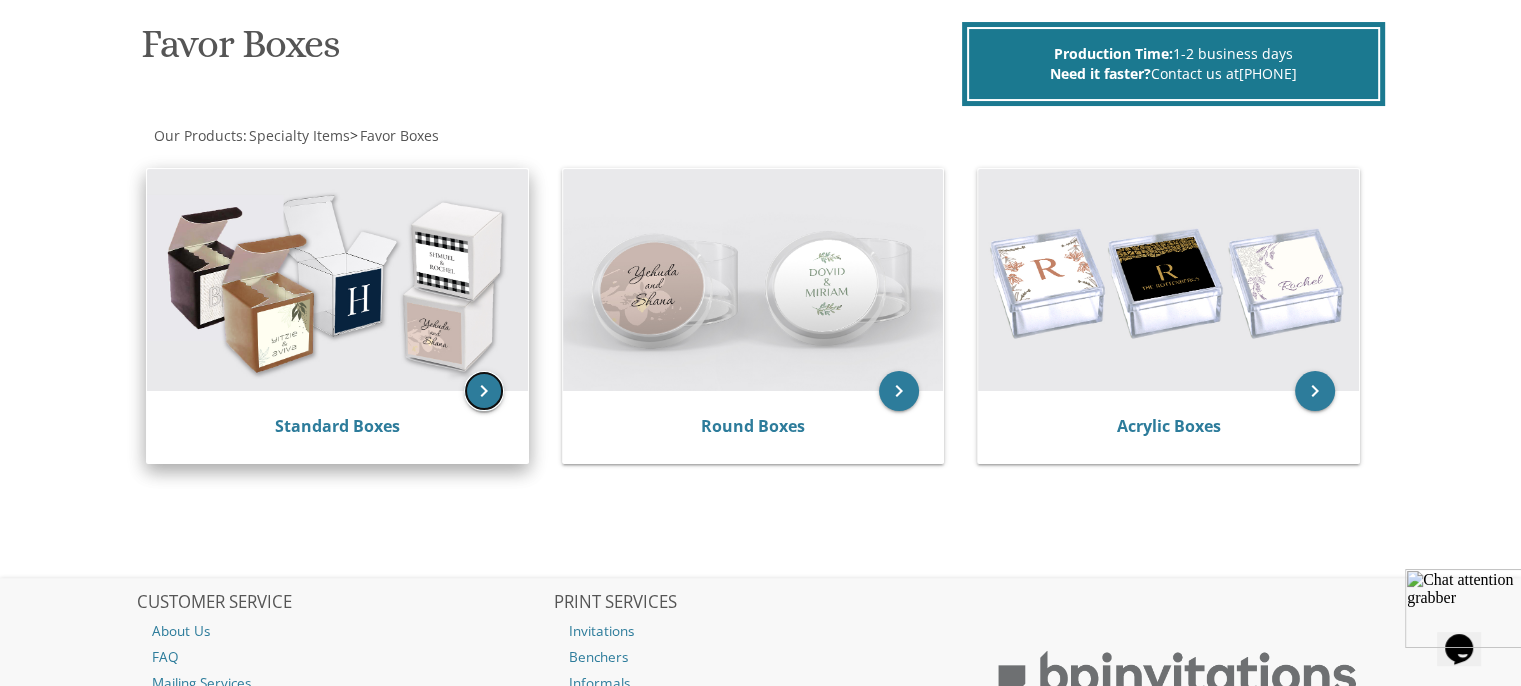 click on "keyboard_arrow_right" at bounding box center (484, 391) 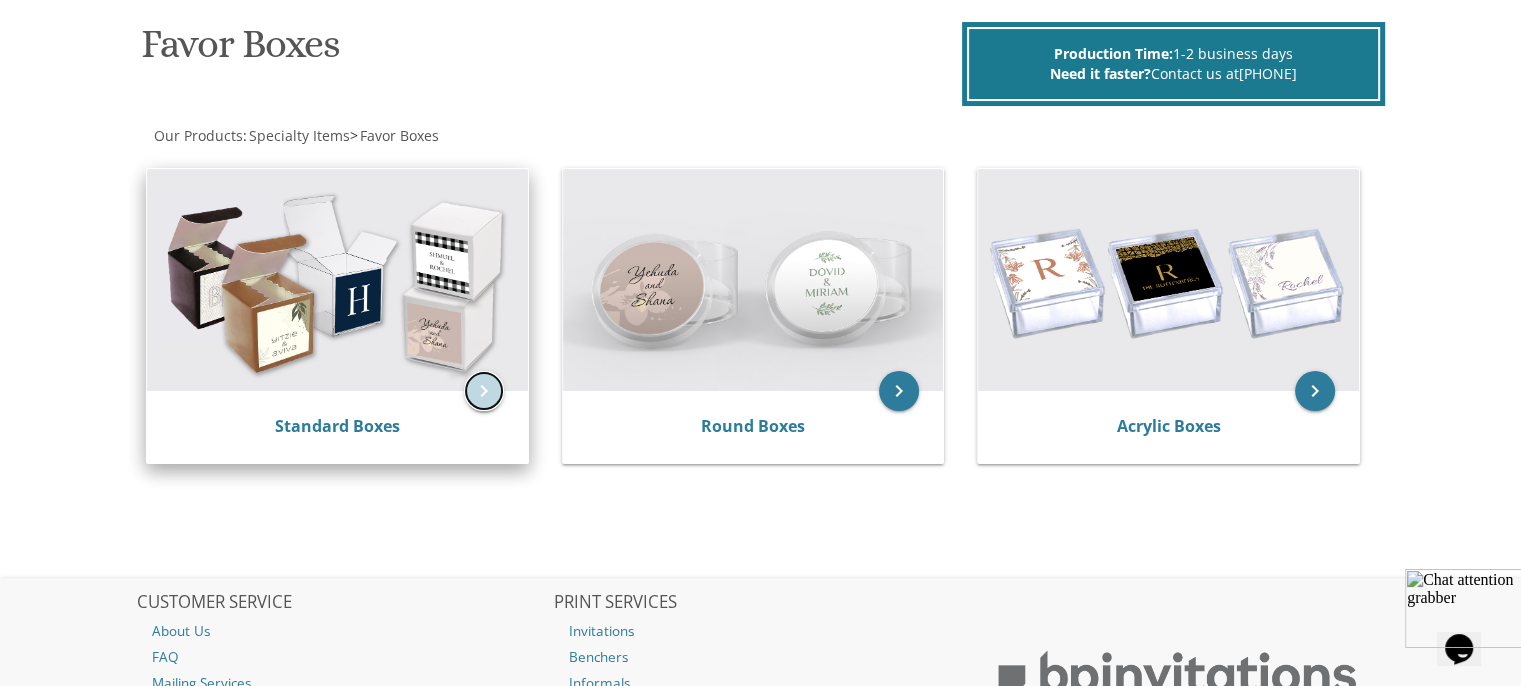 click on "keyboard_arrow_right" at bounding box center [484, 391] 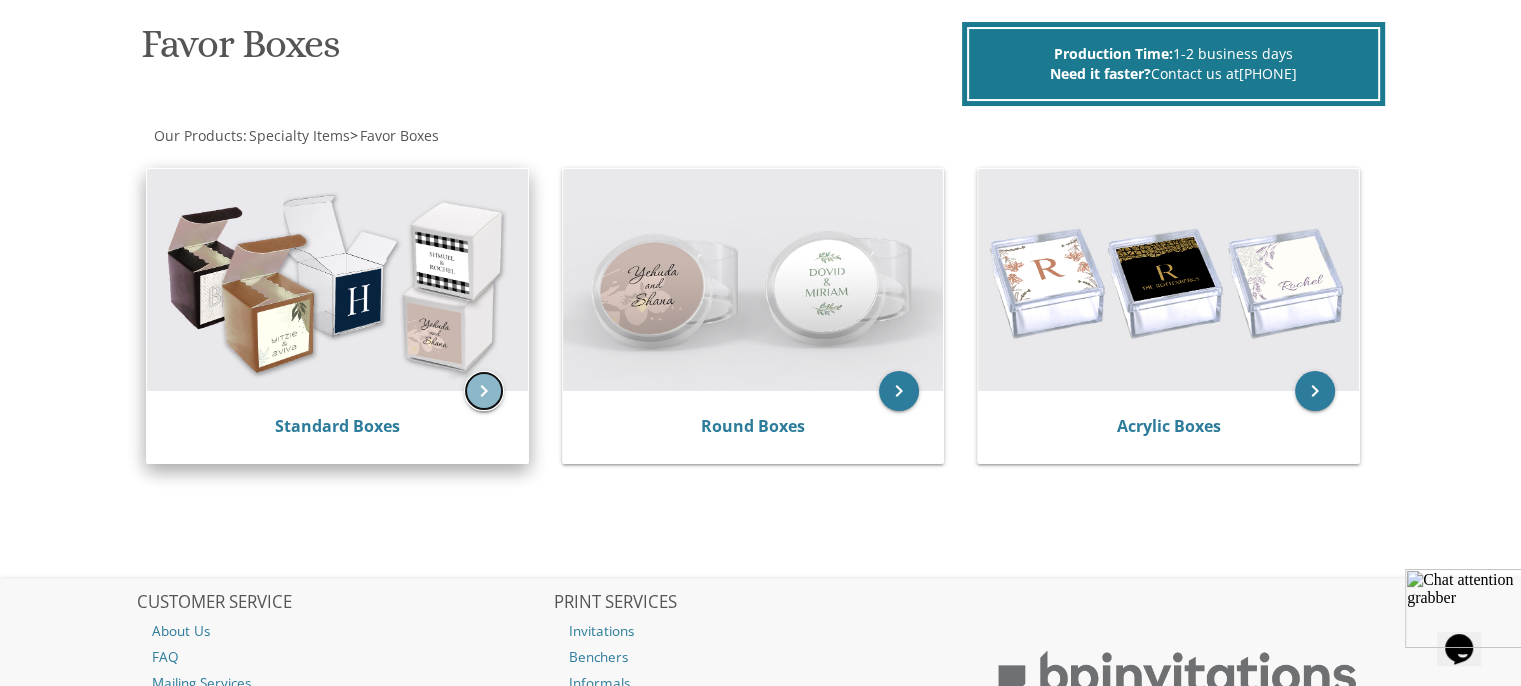click on "keyboard_arrow_right" at bounding box center (484, 391) 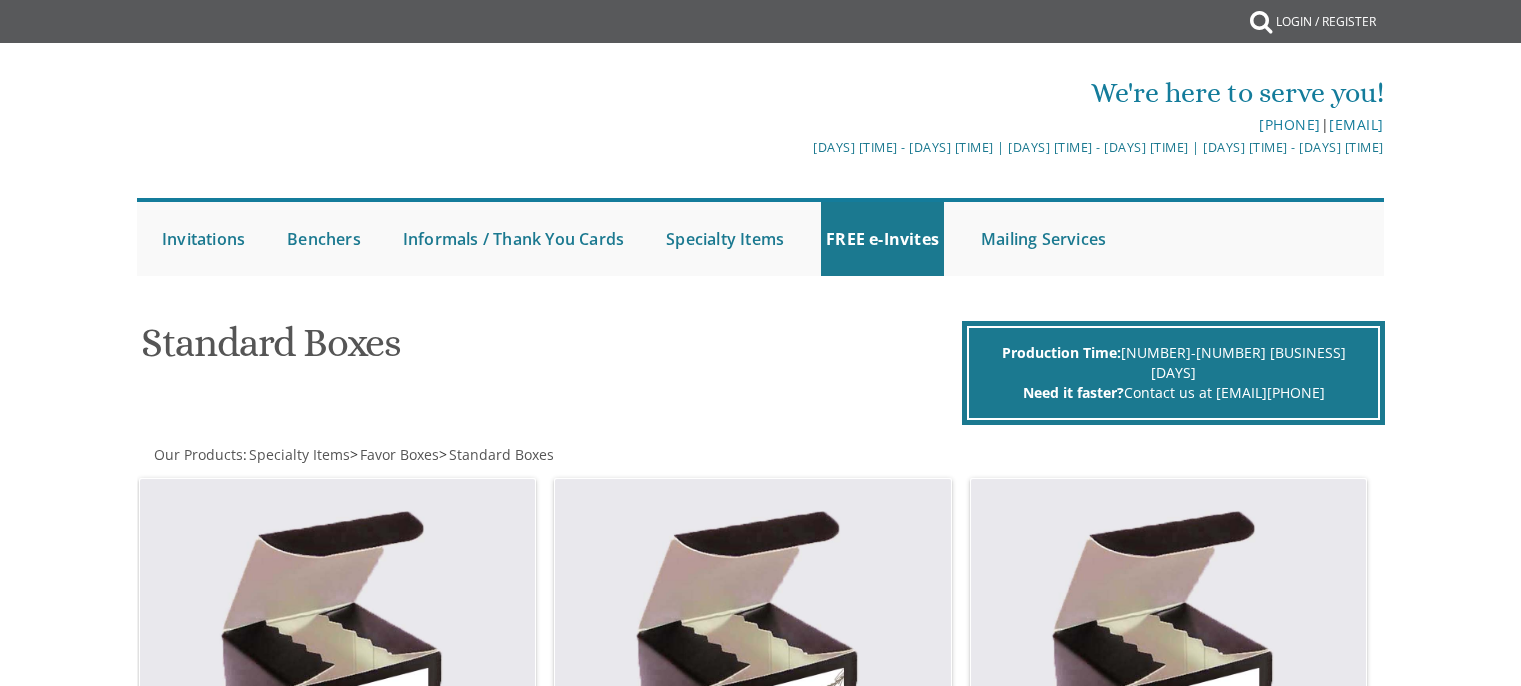 scroll, scrollTop: 0, scrollLeft: 0, axis: both 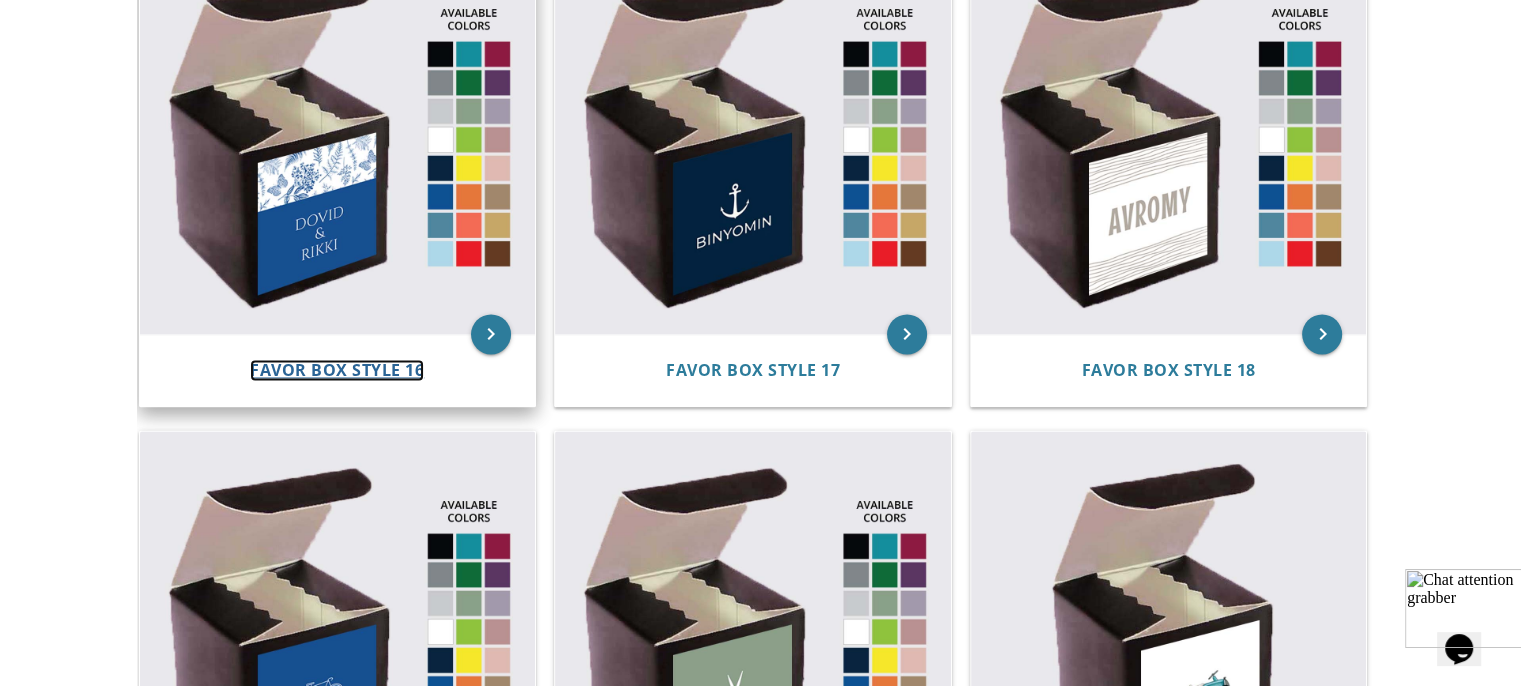 click on "Favor Box Style 16" at bounding box center (337, 370) 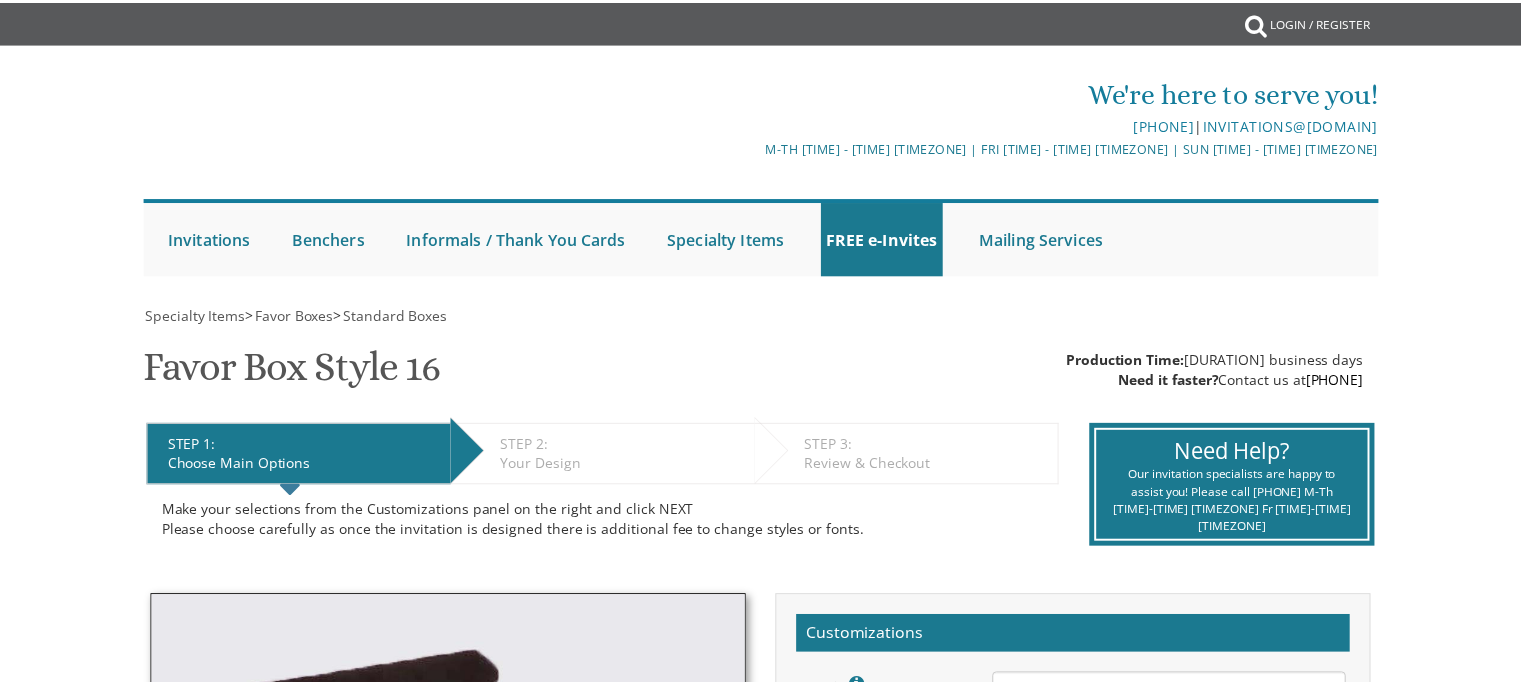 scroll, scrollTop: 0, scrollLeft: 0, axis: both 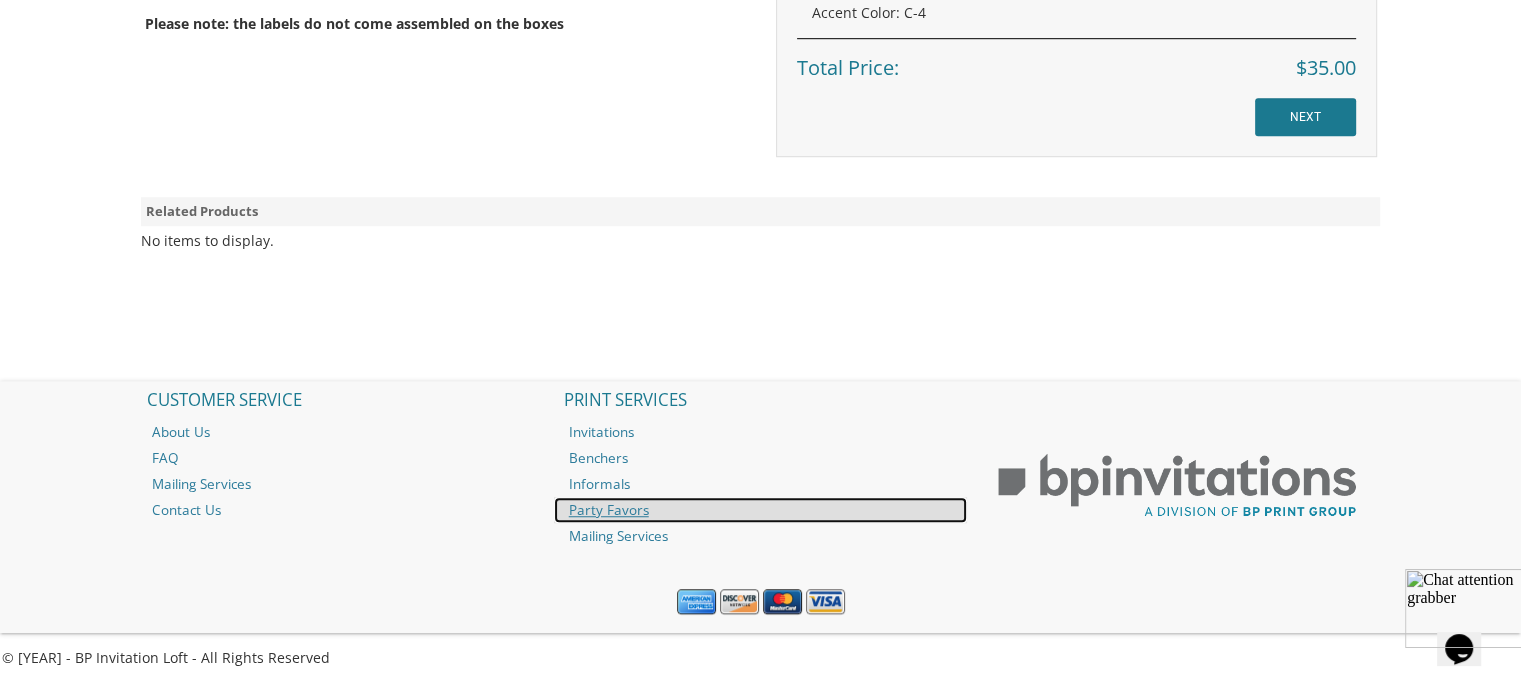 click on "Party Favors" at bounding box center [761, 510] 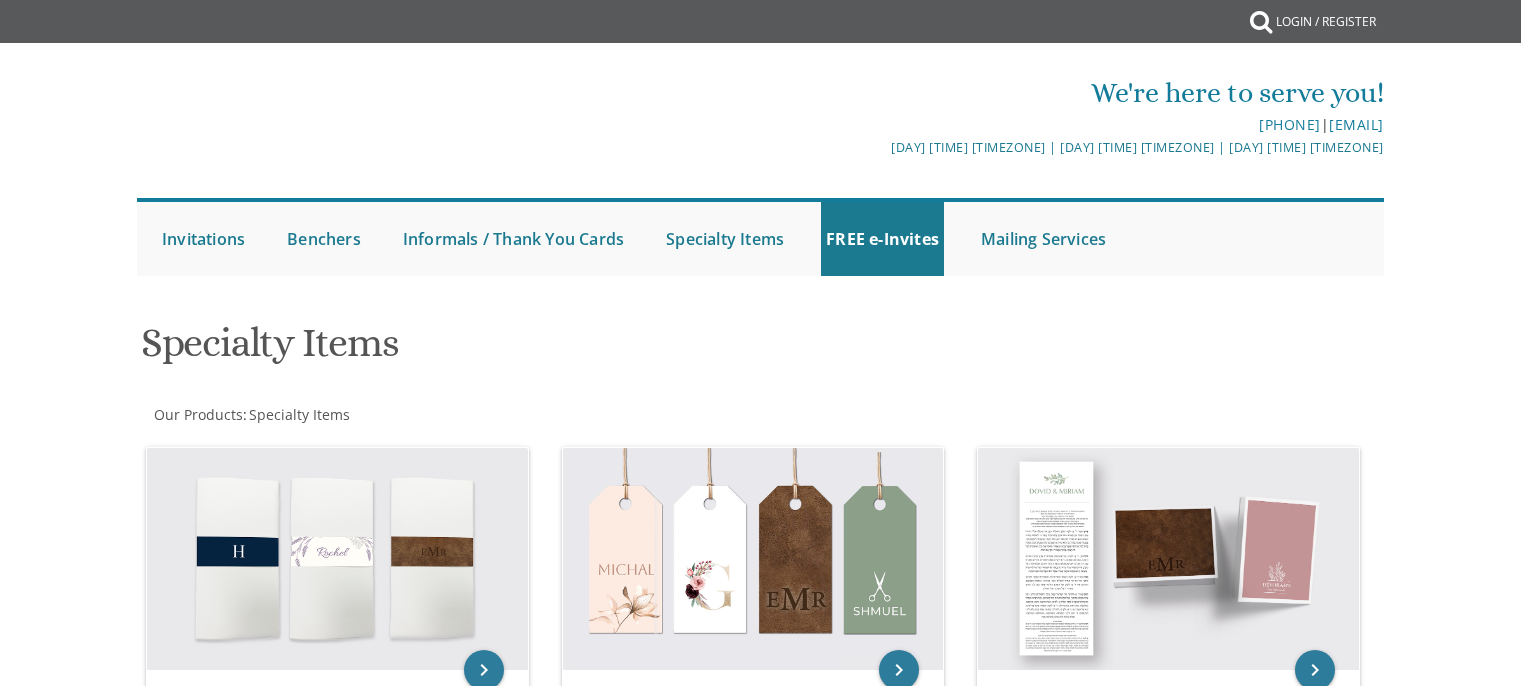 scroll, scrollTop: 0, scrollLeft: 0, axis: both 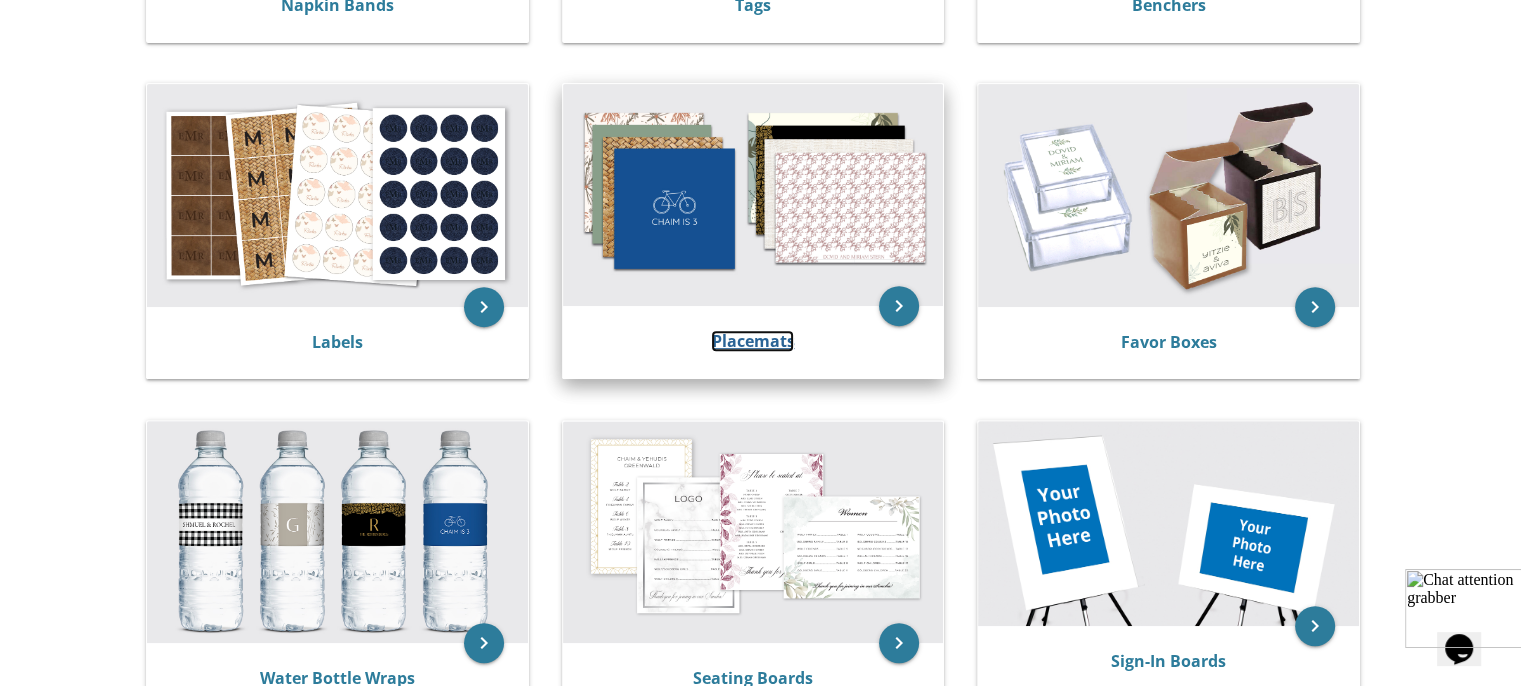 click on "Placemats" at bounding box center [752, 341] 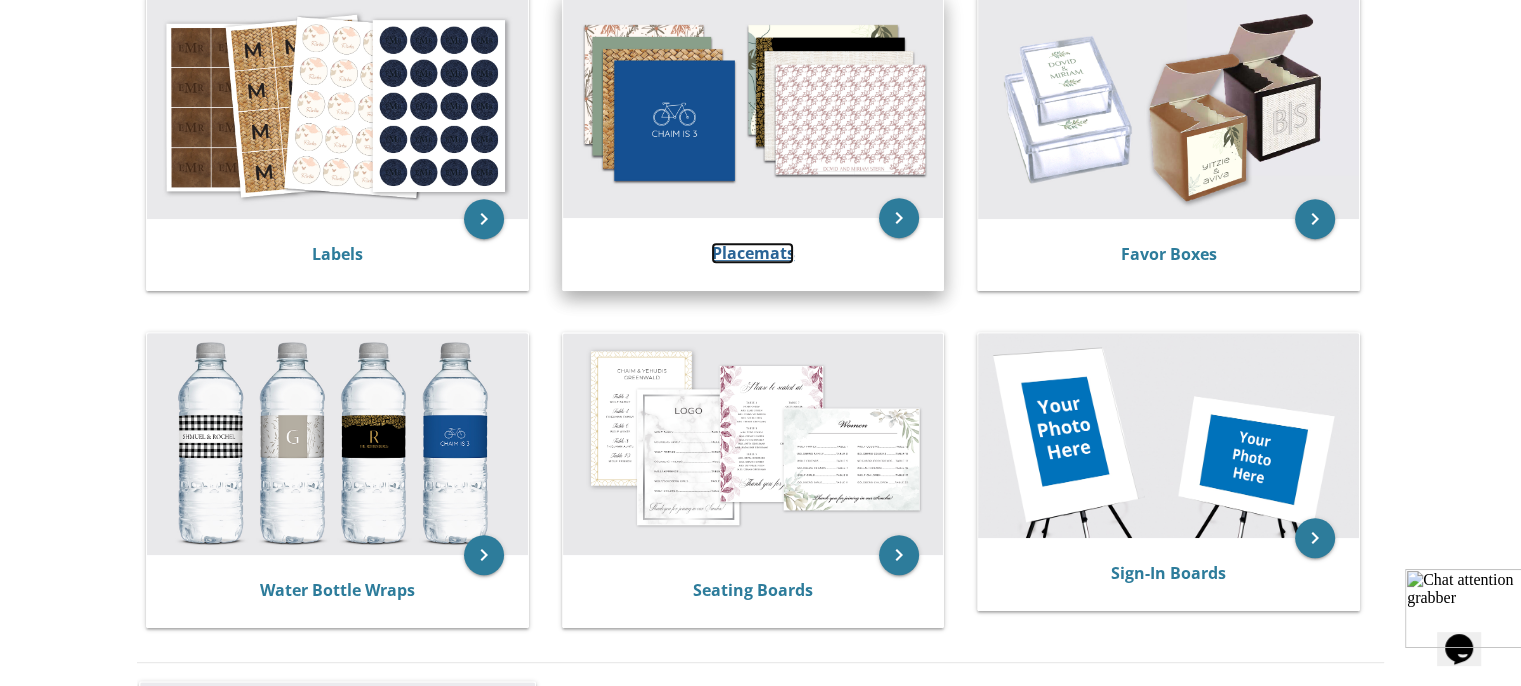 scroll, scrollTop: 700, scrollLeft: 0, axis: vertical 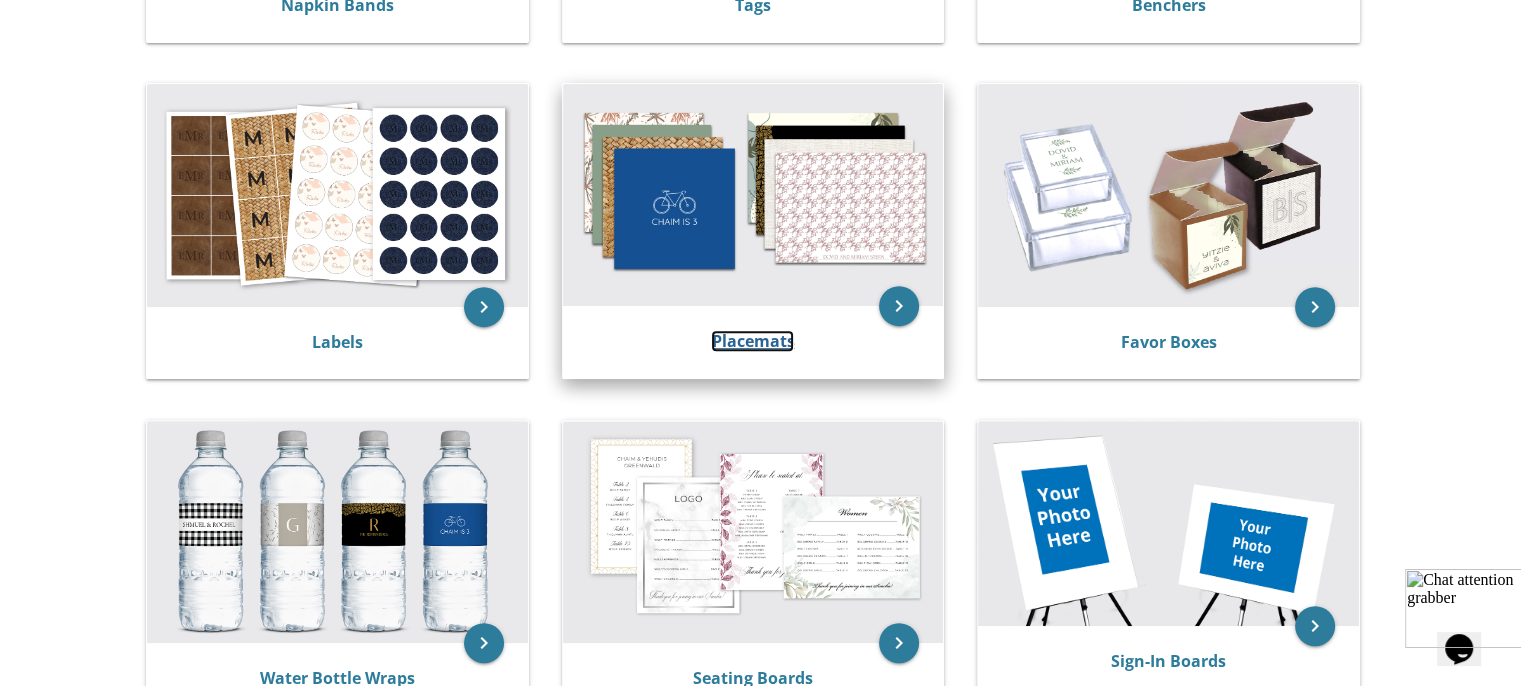 click on "Placemats" at bounding box center [752, 341] 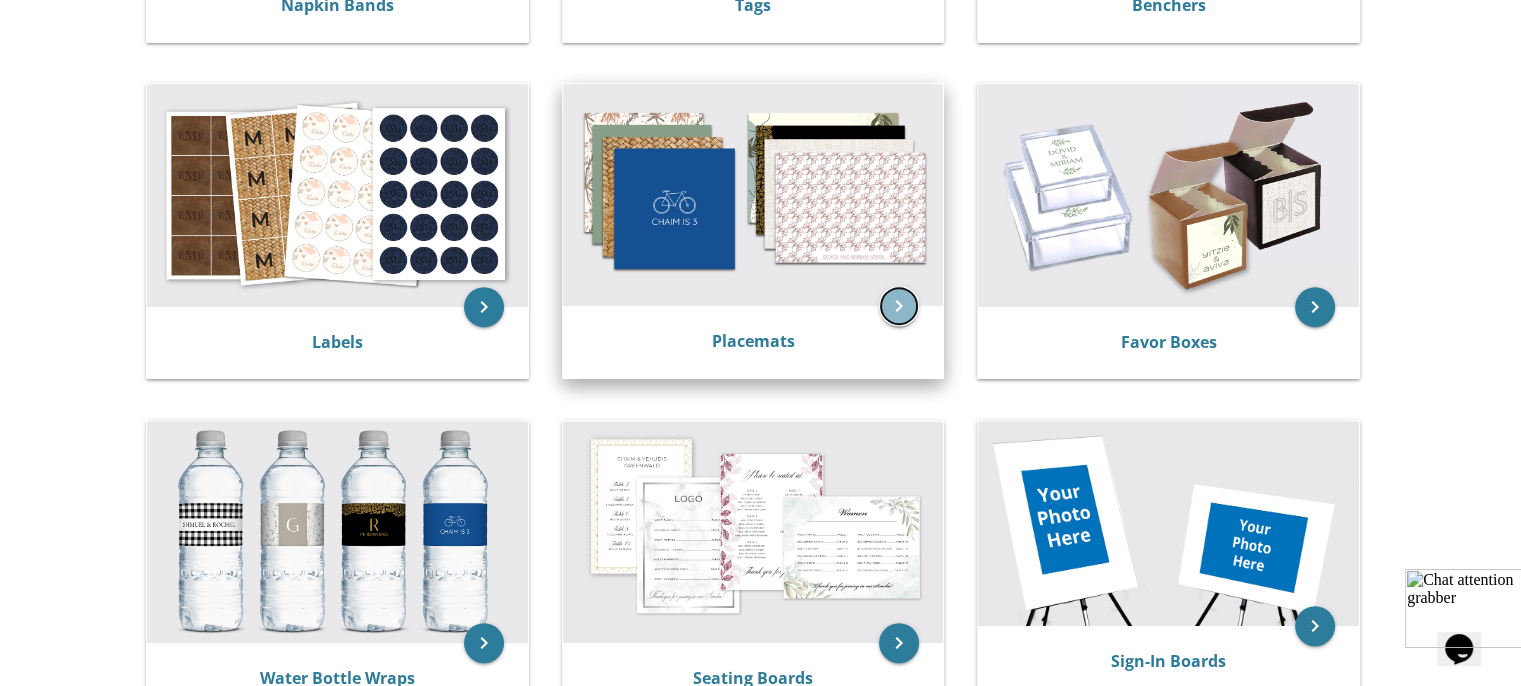 click on "keyboard_arrow_right" at bounding box center (899, 306) 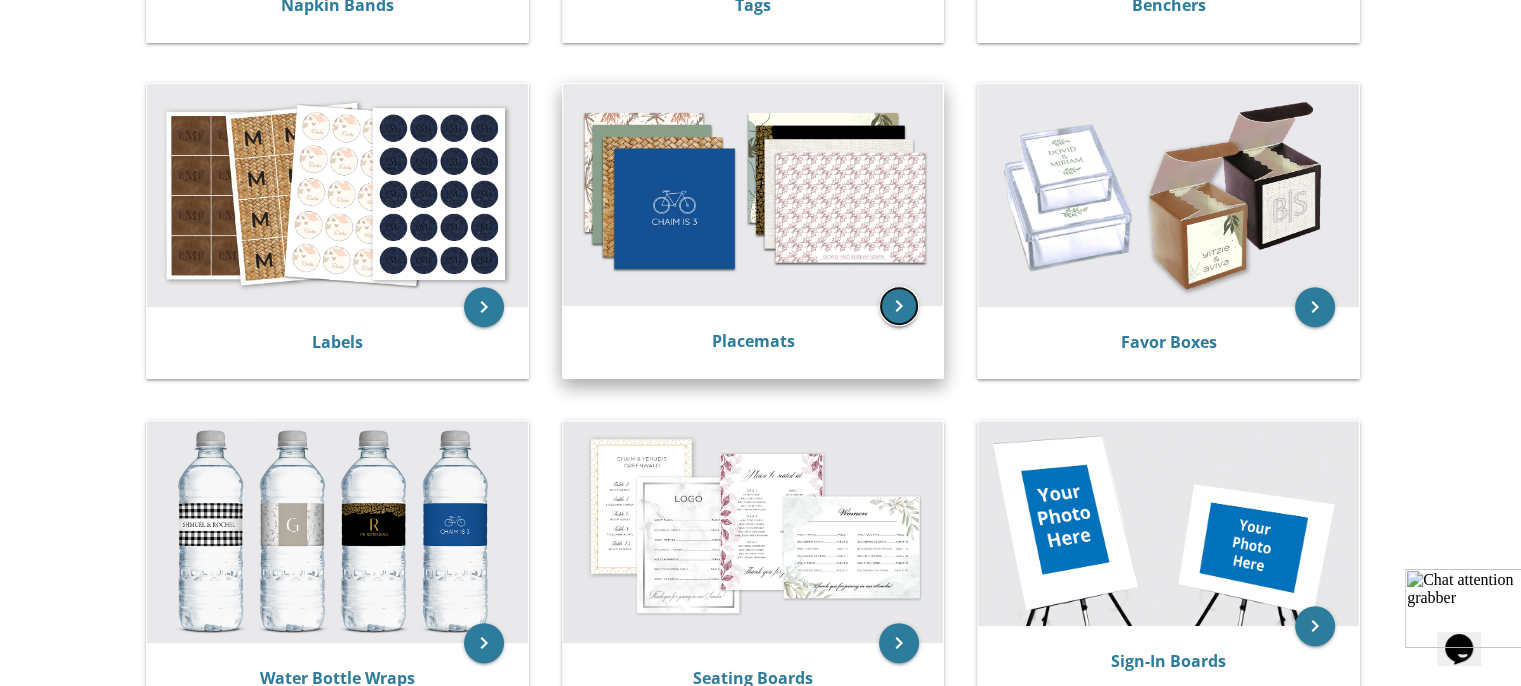 click on "keyboard_arrow_right" at bounding box center [899, 306] 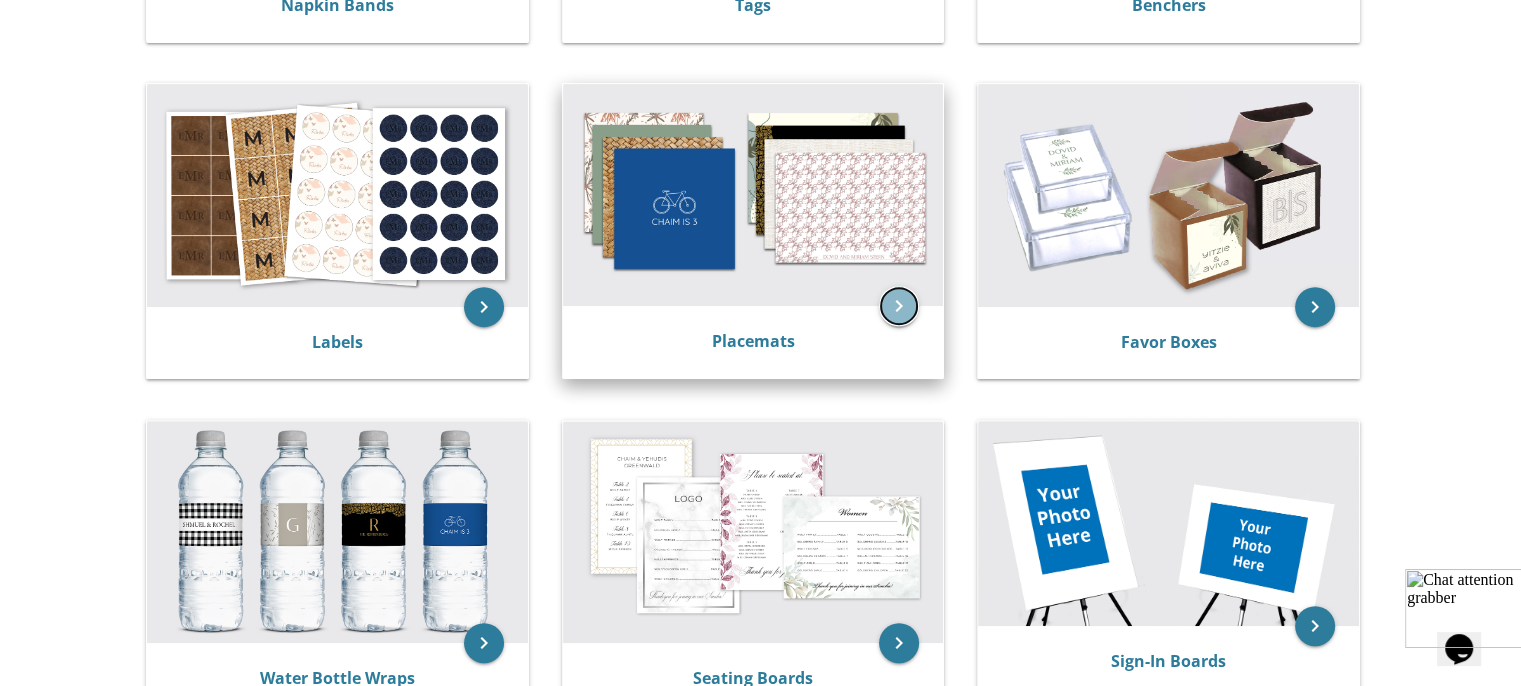 click on "keyboard_arrow_right" at bounding box center (899, 306) 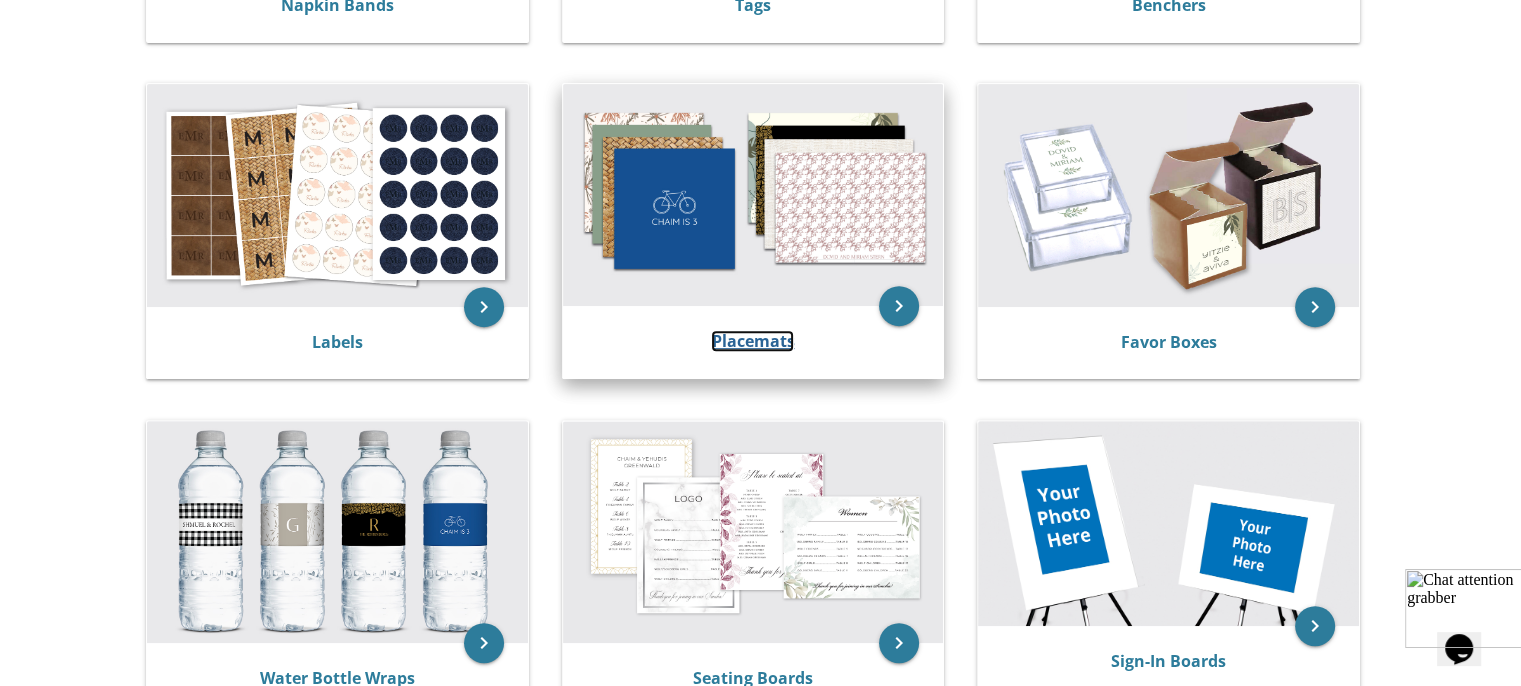 click on "Placemats" at bounding box center [752, 341] 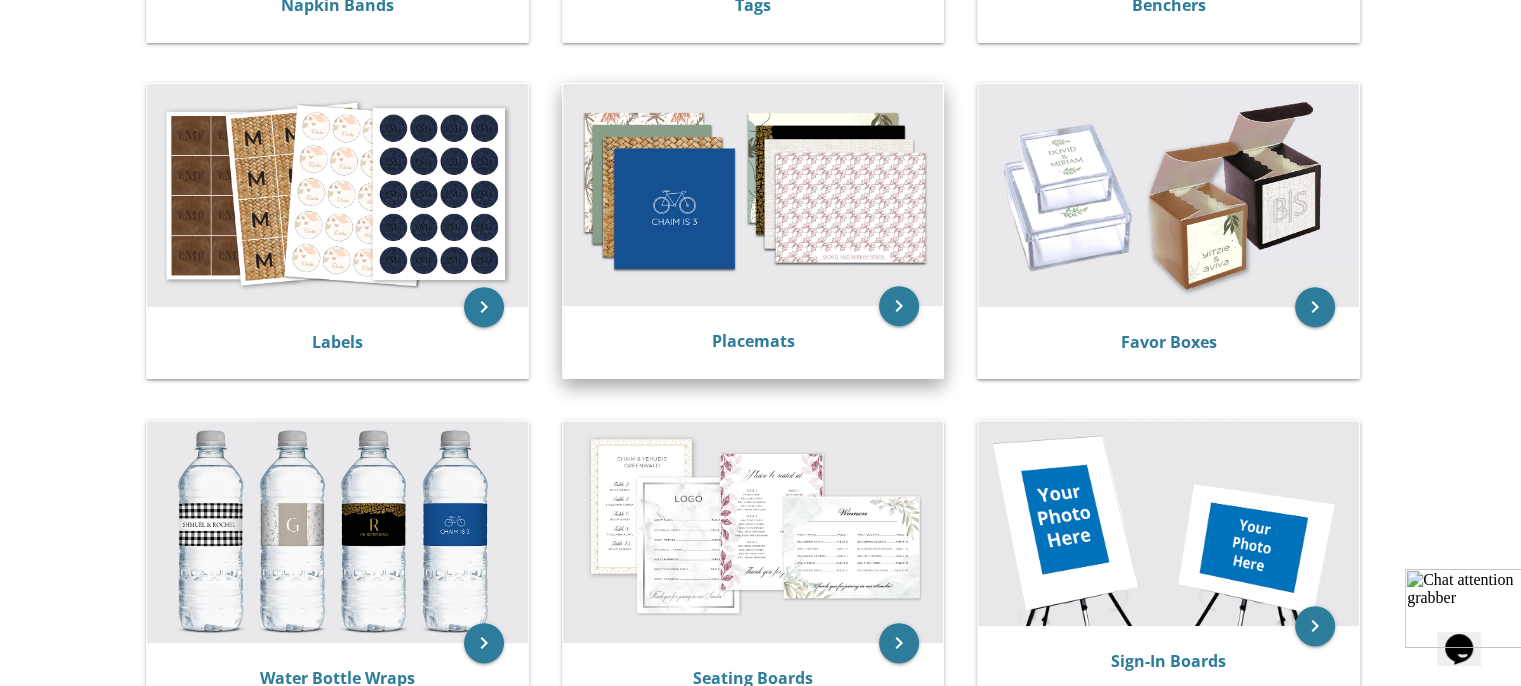 click at bounding box center [753, 195] 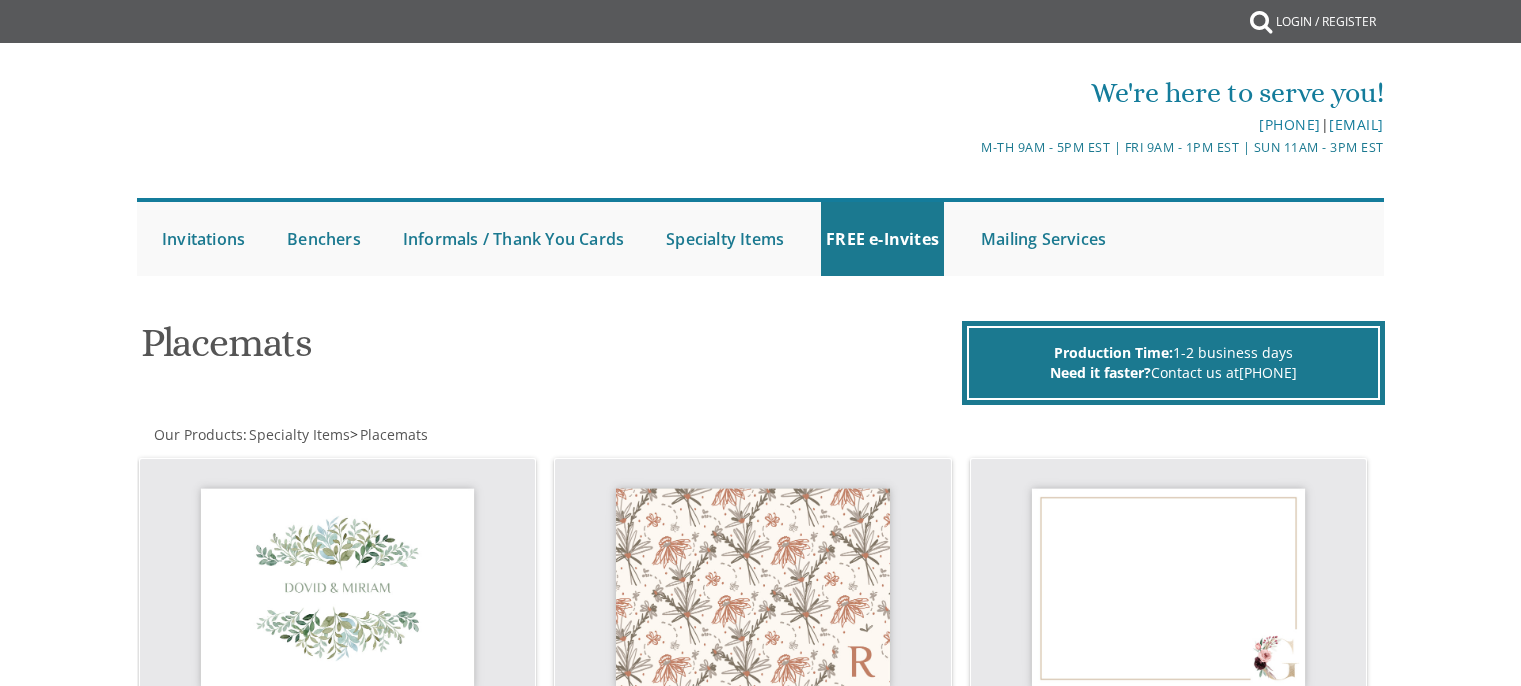 scroll, scrollTop: 0, scrollLeft: 0, axis: both 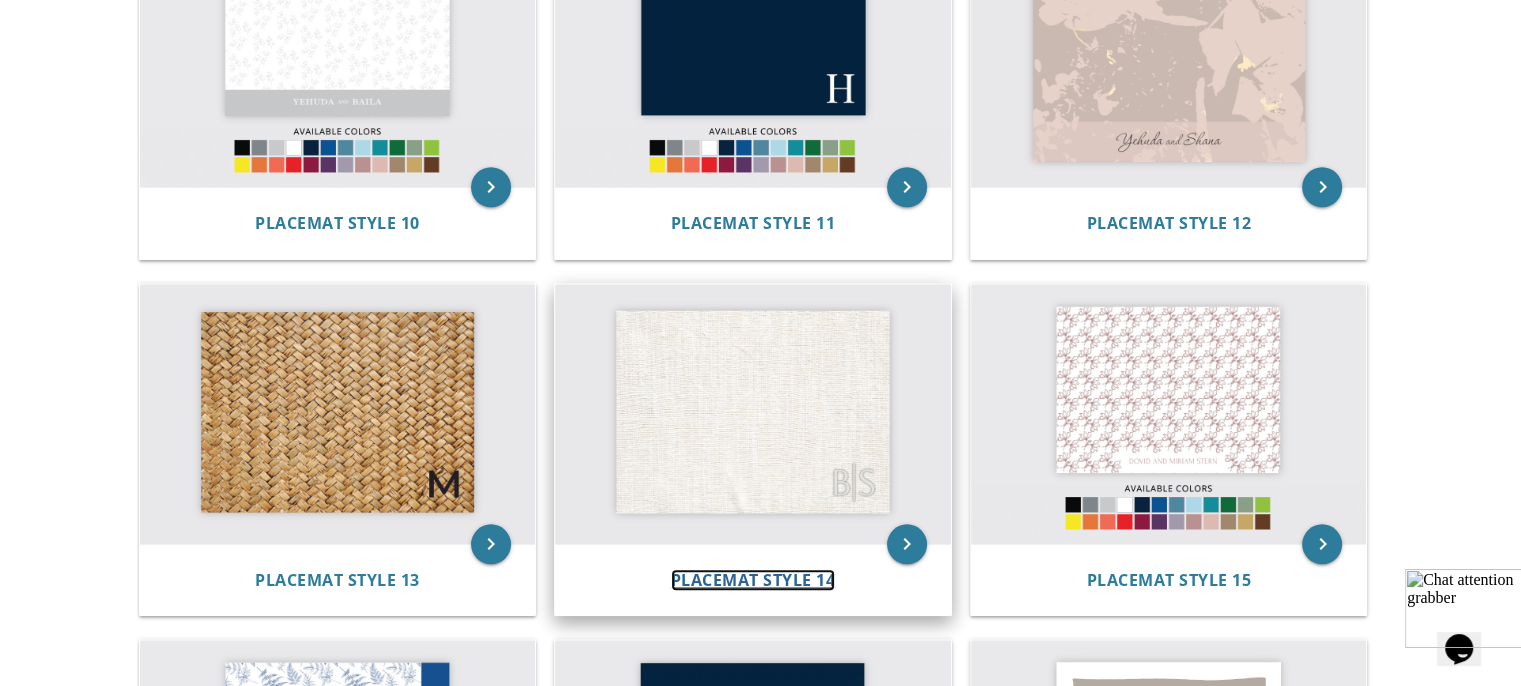 click on "Placemat Style 14" at bounding box center (753, 580) 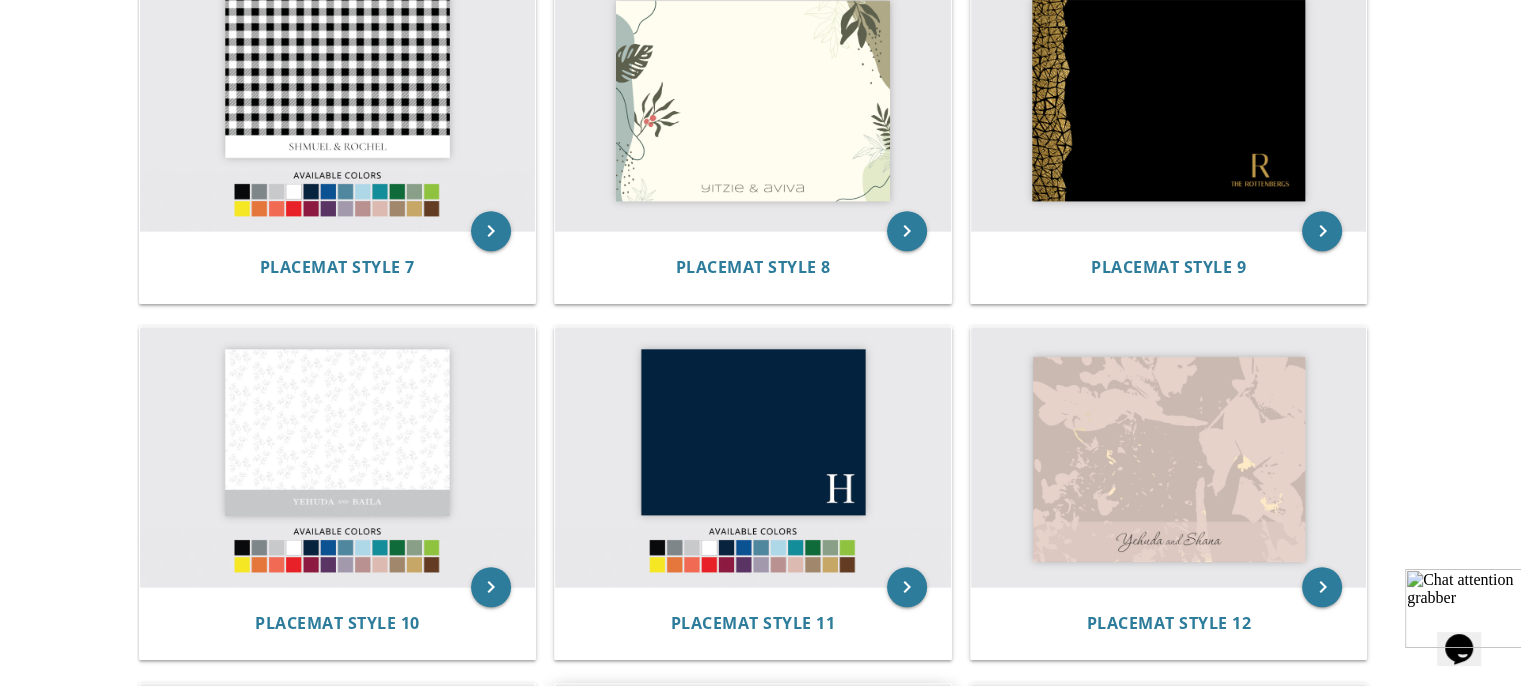 scroll, scrollTop: 949, scrollLeft: 0, axis: vertical 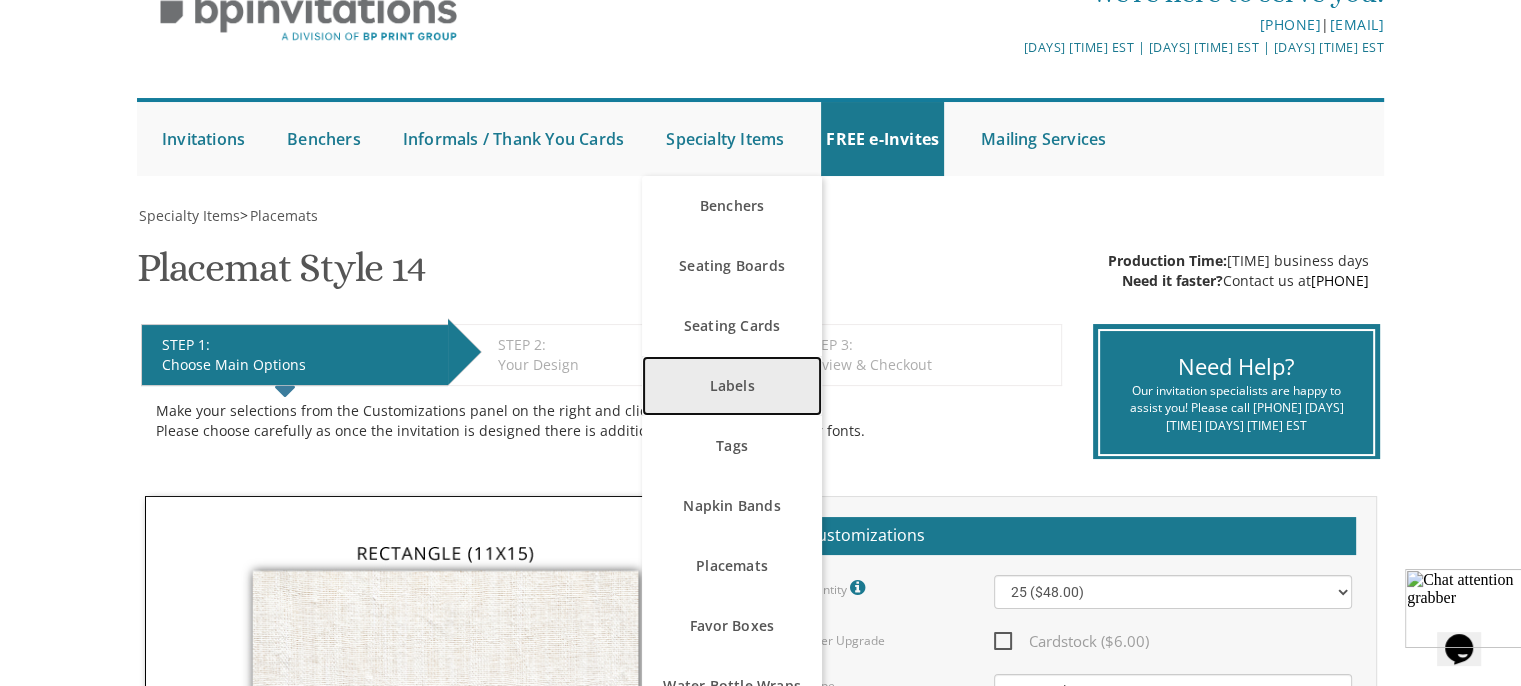 click on "Labels" at bounding box center (732, 386) 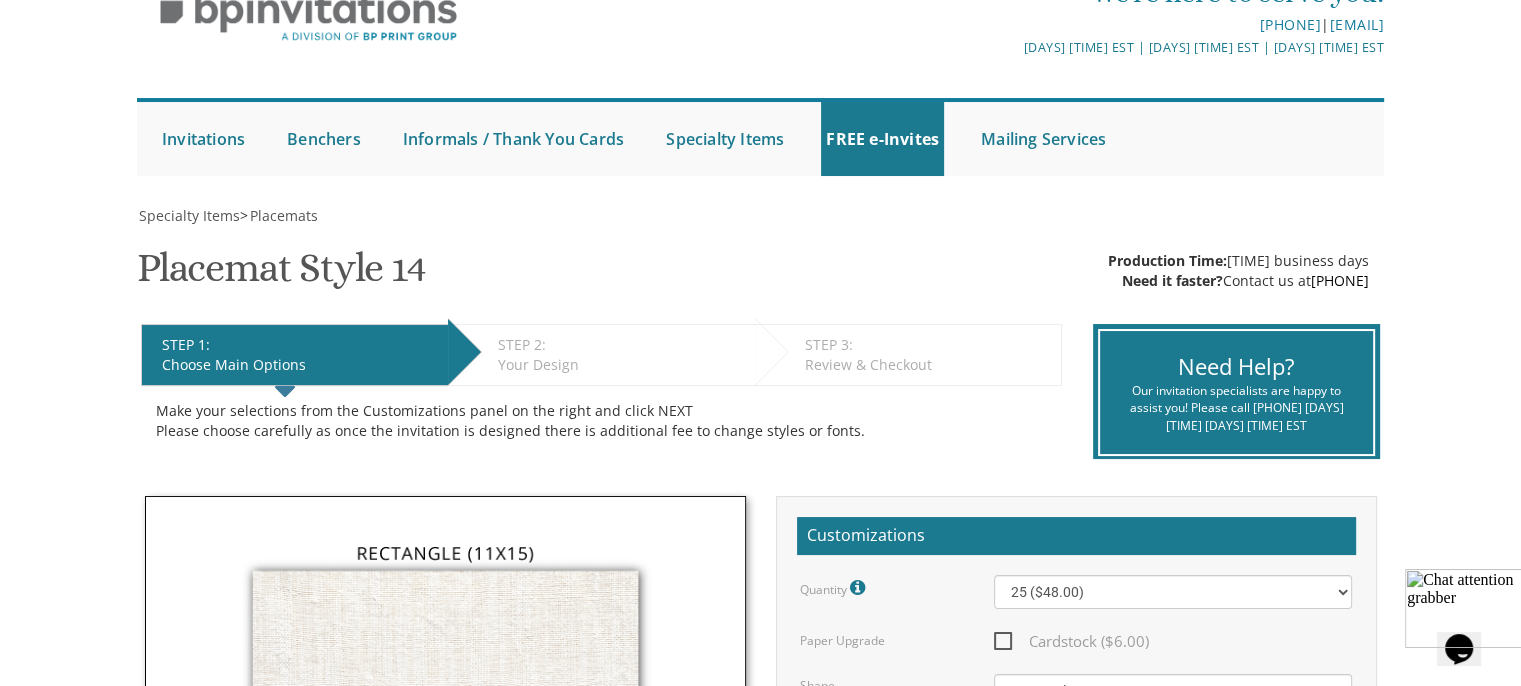 click on "We're here to serve you!
732.947.3597  |  invitations@bpprintgroup.com
M-Th 9am - 5pm EST   |   Fri 9am - 1pm EST   |   Sun 11am - 3pm EST" at bounding box center [761, 15] 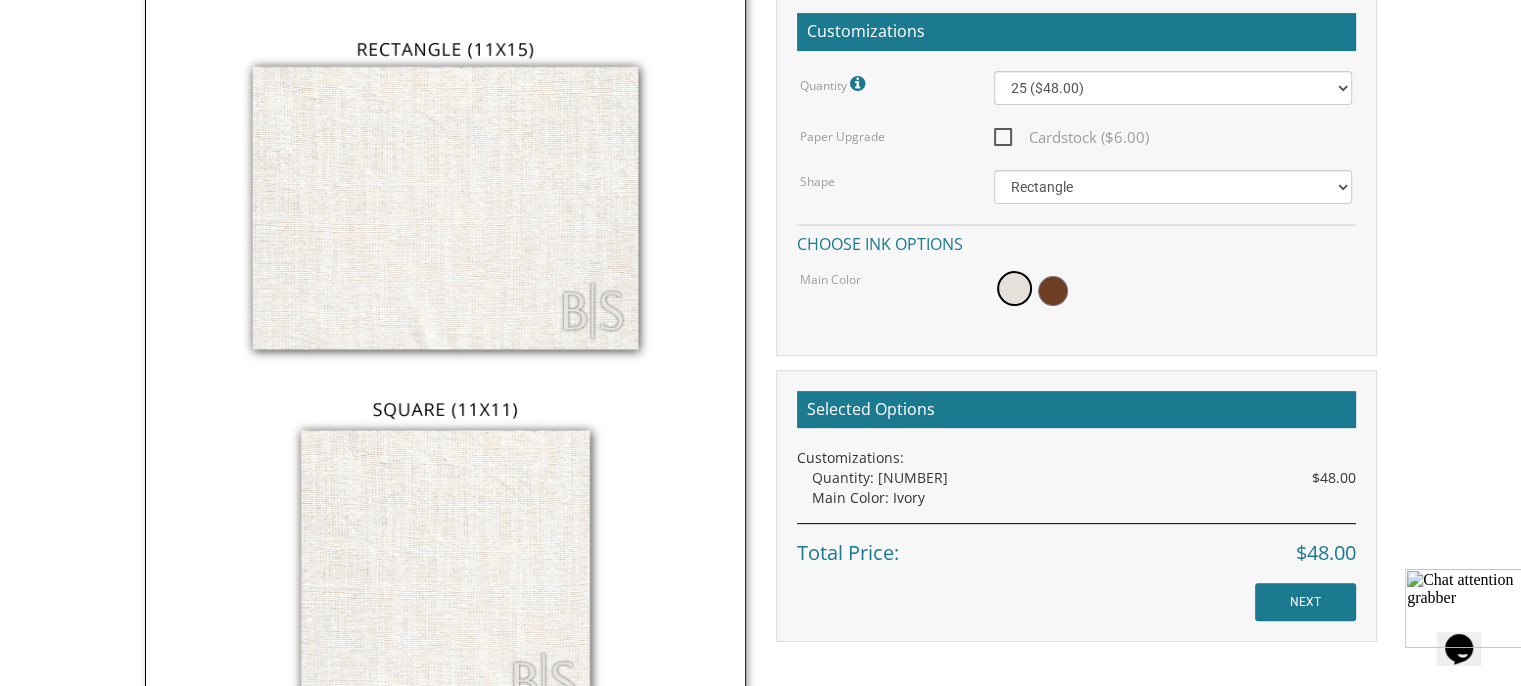 scroll, scrollTop: 800, scrollLeft: 0, axis: vertical 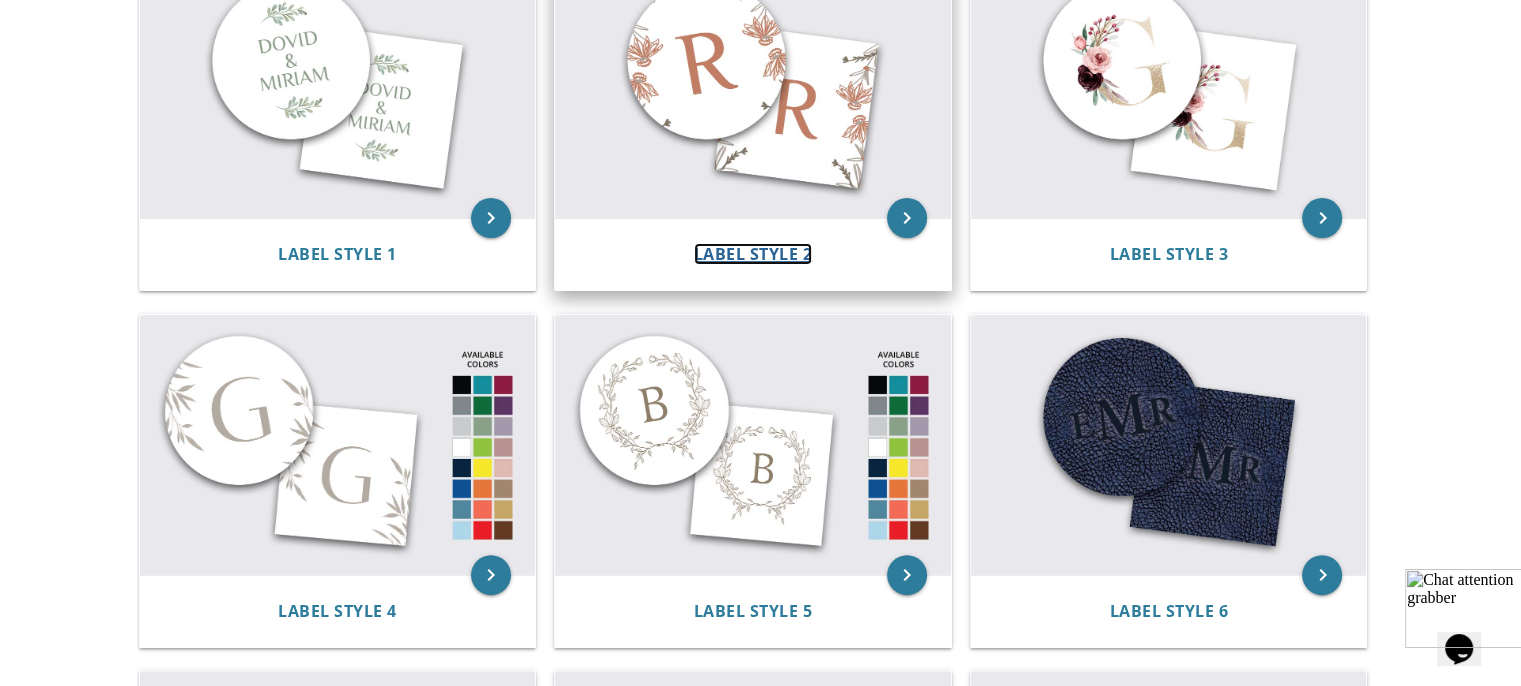 click on "Label Style 2" at bounding box center (753, 254) 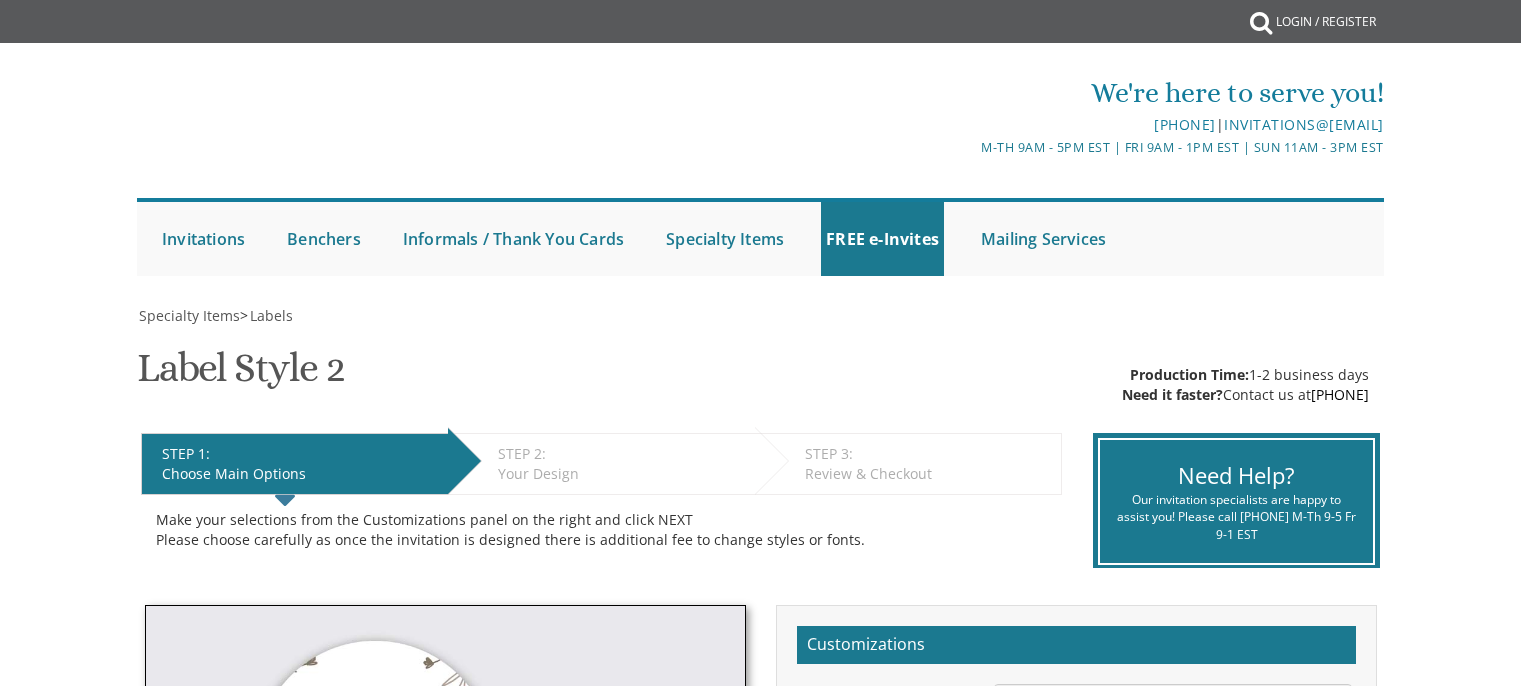 scroll, scrollTop: 0, scrollLeft: 0, axis: both 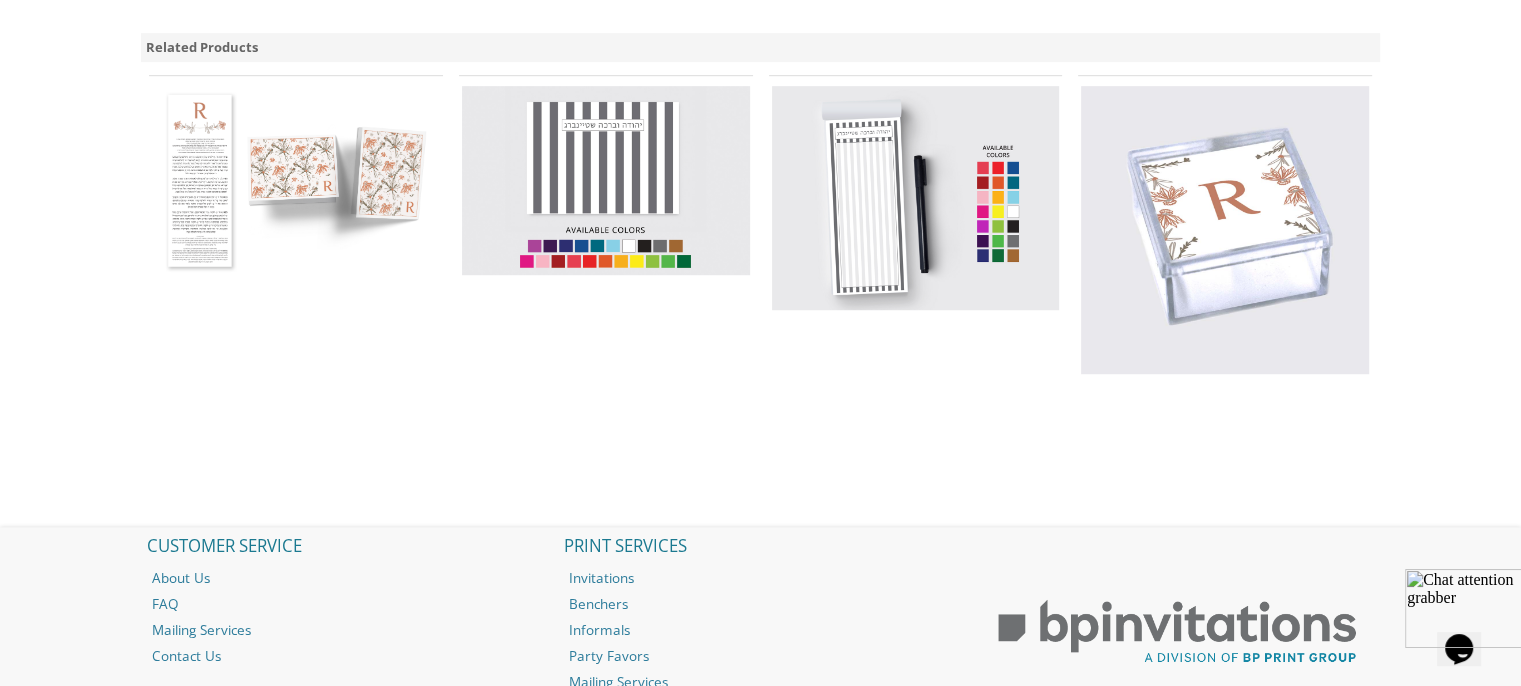 click at bounding box center [296, 180] 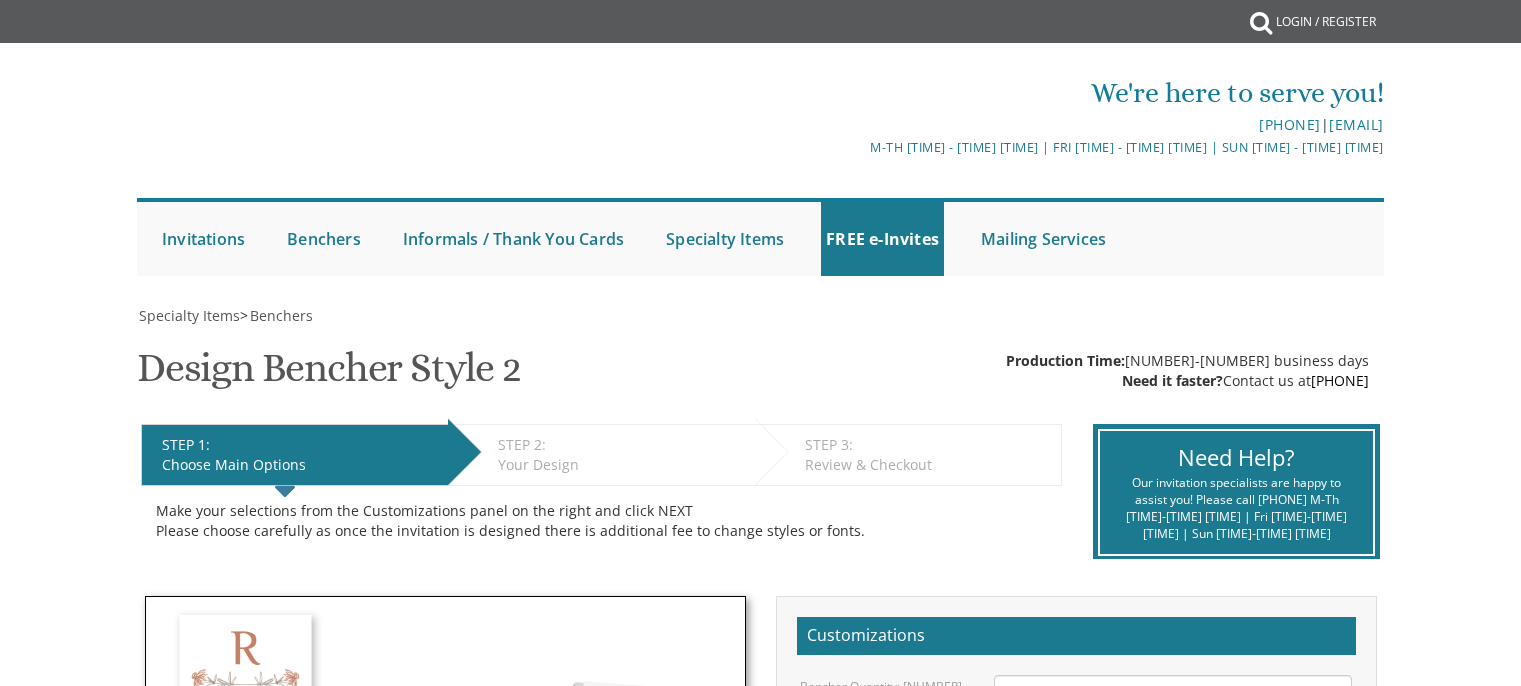 scroll, scrollTop: 400, scrollLeft: 0, axis: vertical 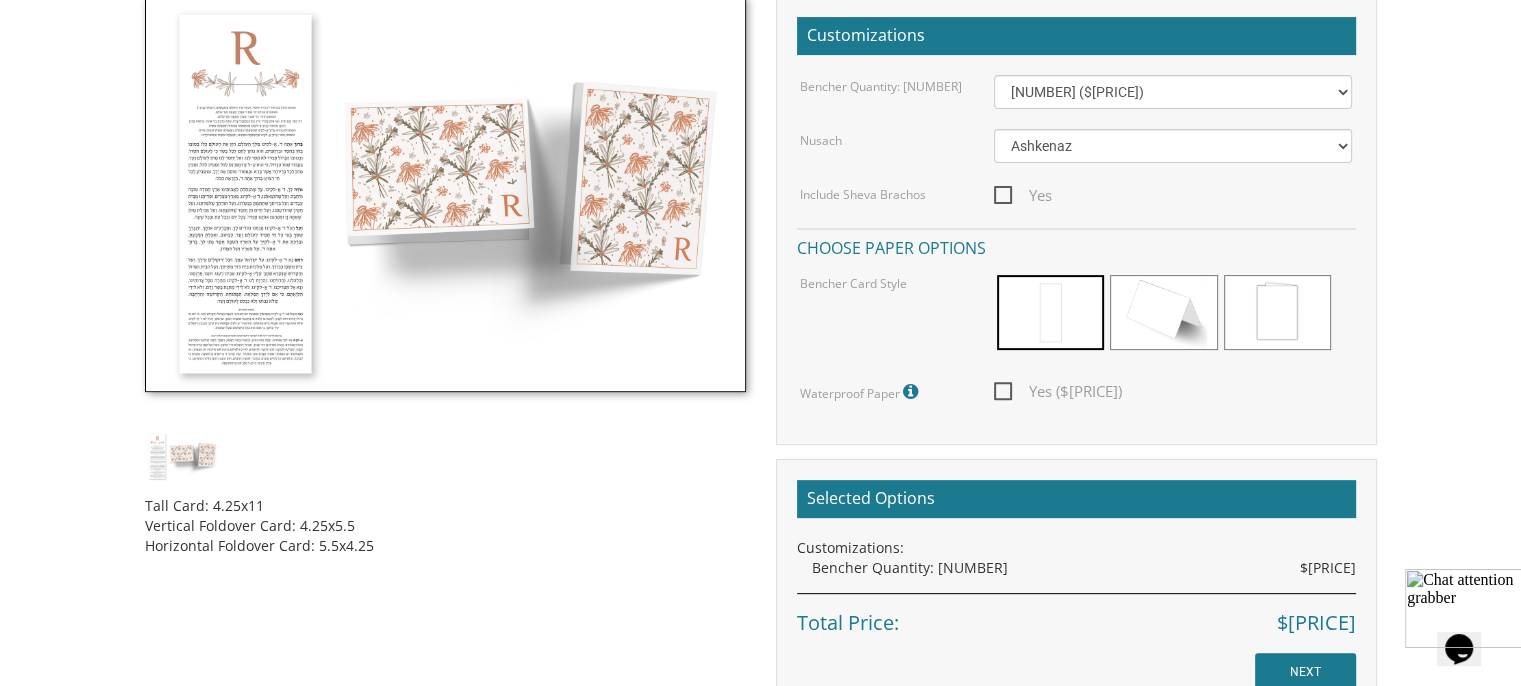 click at bounding box center (445, 194) 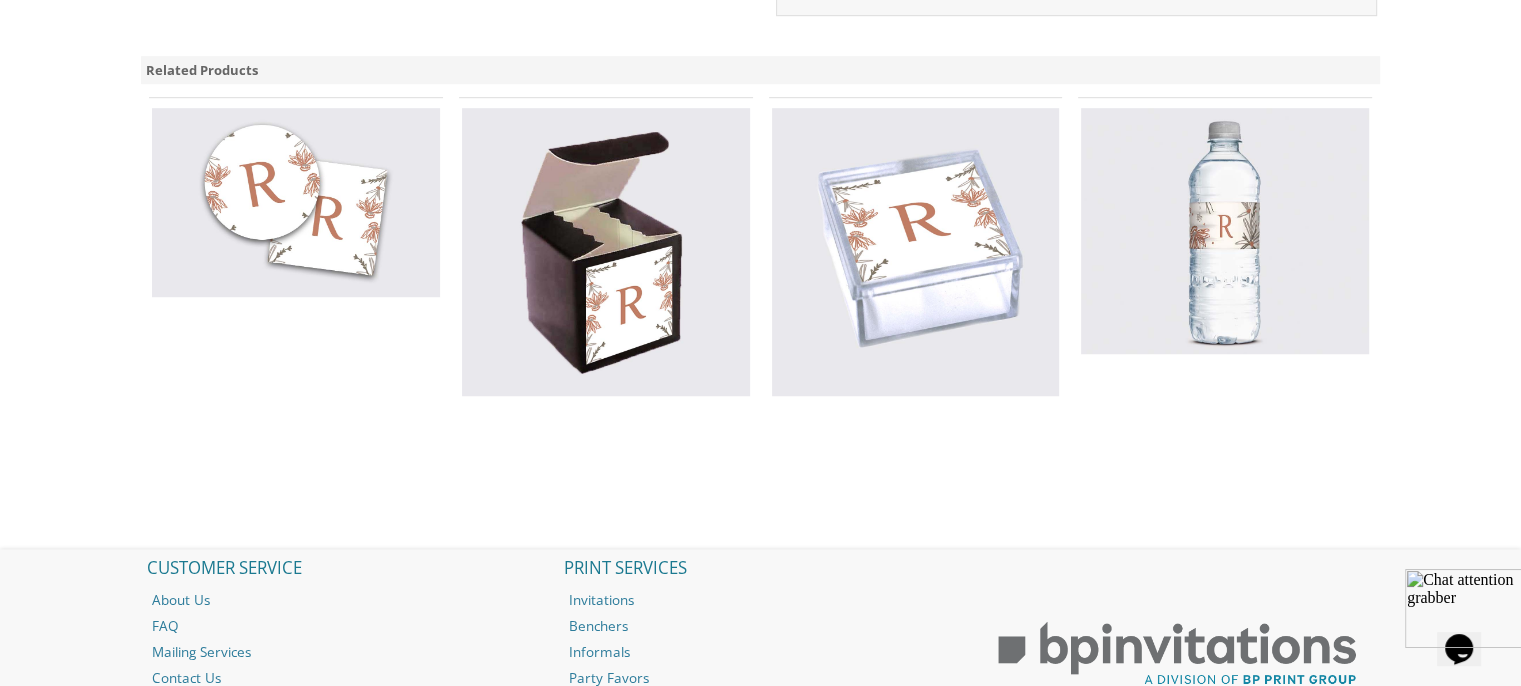 scroll, scrollTop: 1400, scrollLeft: 0, axis: vertical 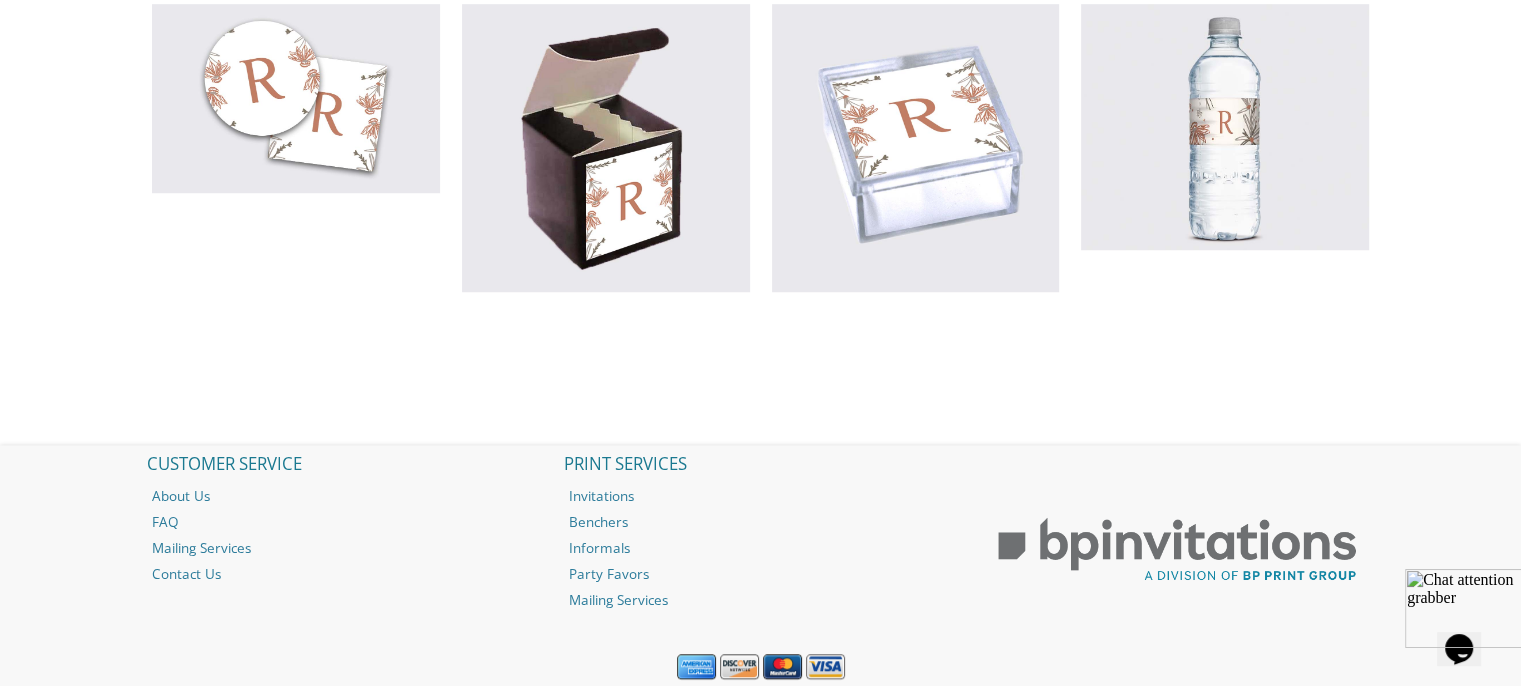 click at bounding box center (296, 98) 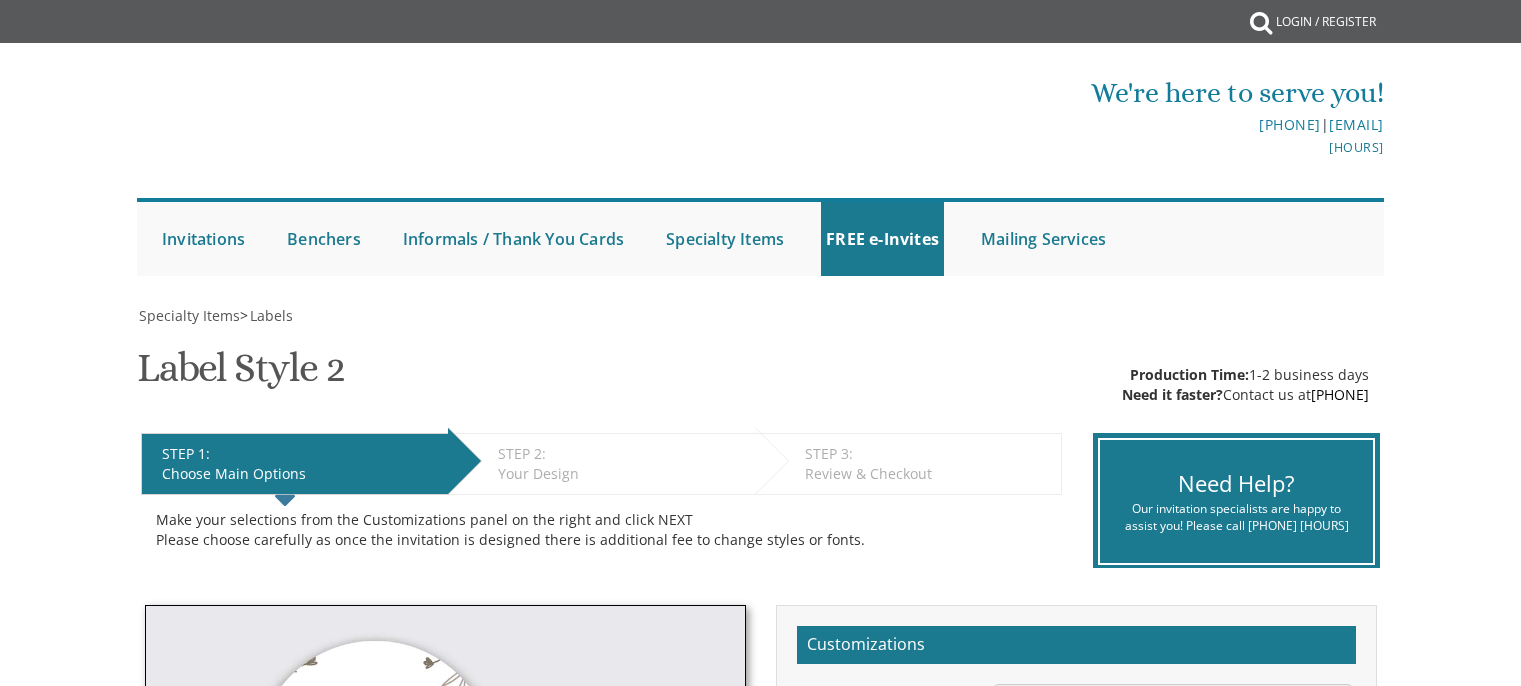scroll, scrollTop: 0, scrollLeft: 0, axis: both 